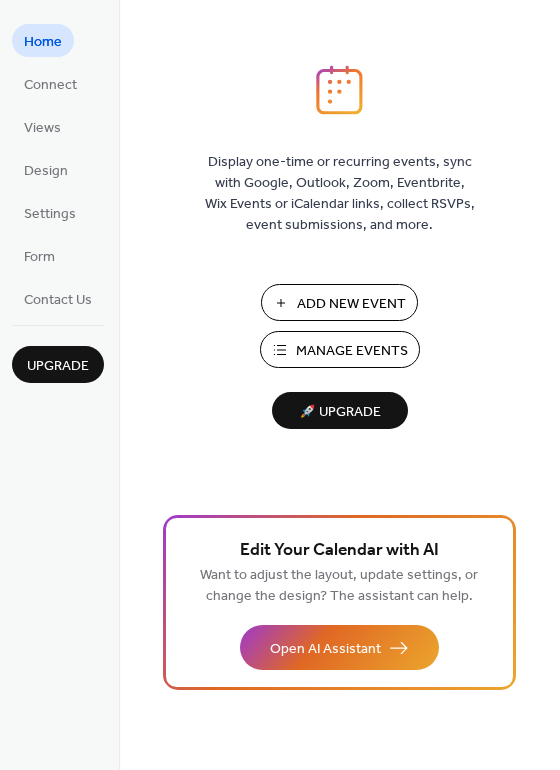 scroll, scrollTop: 0, scrollLeft: 0, axis: both 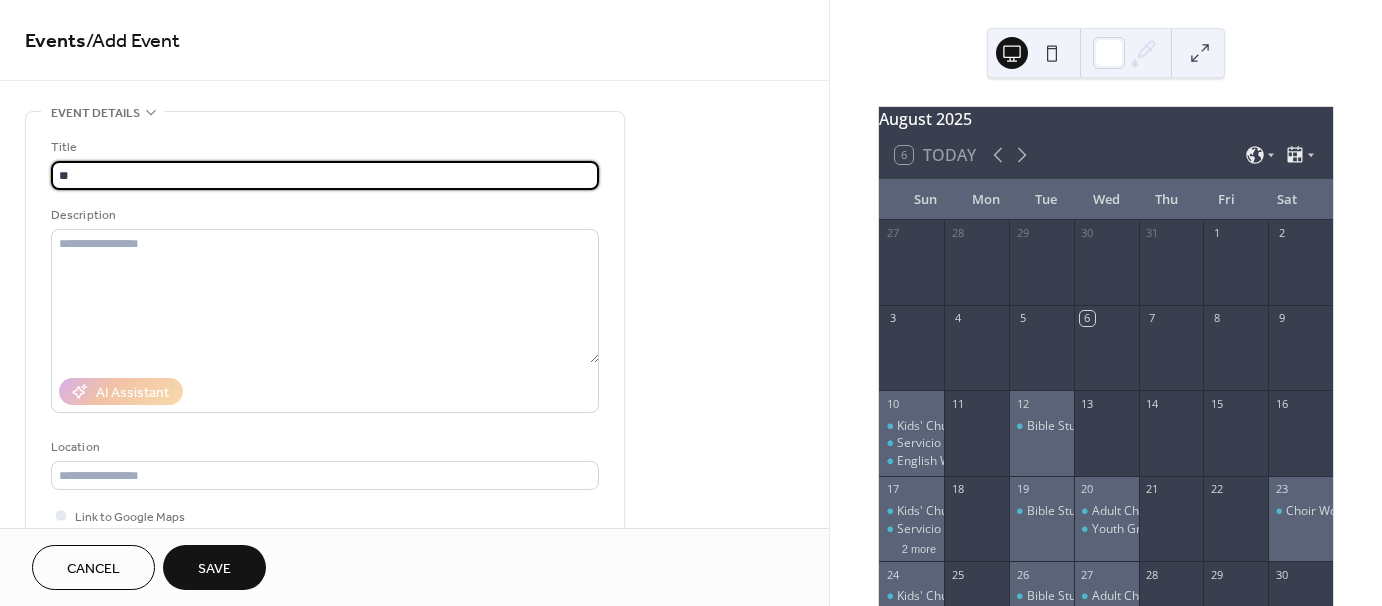 type on "*" 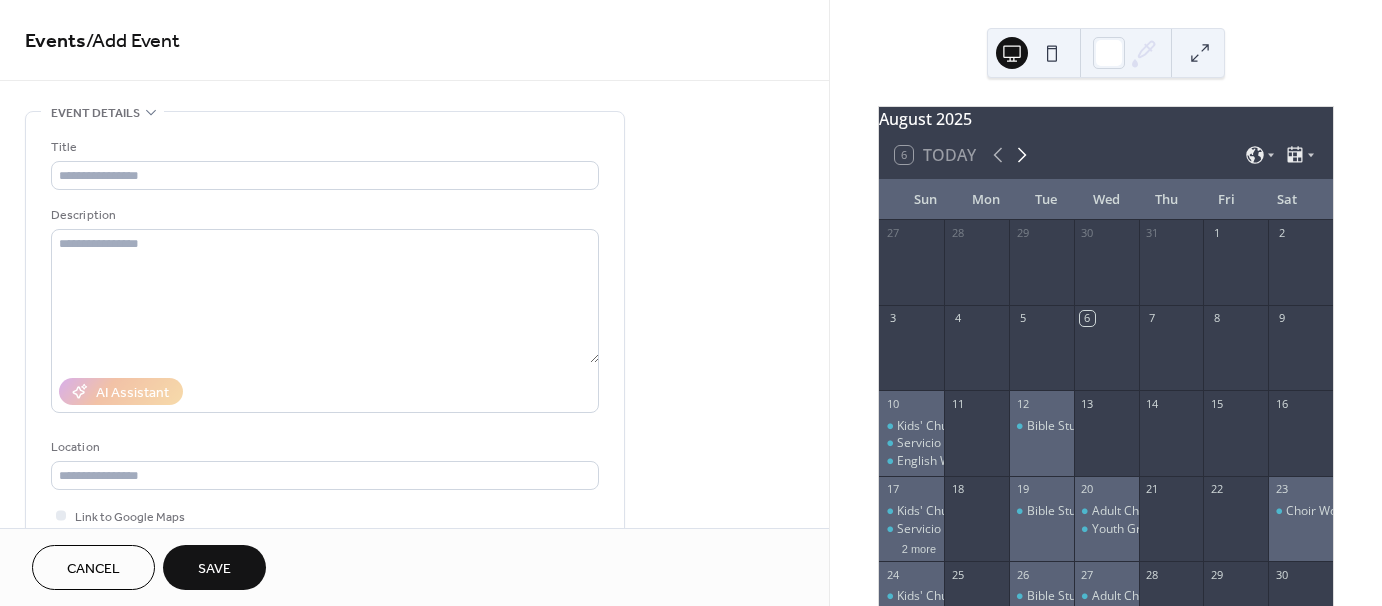 click 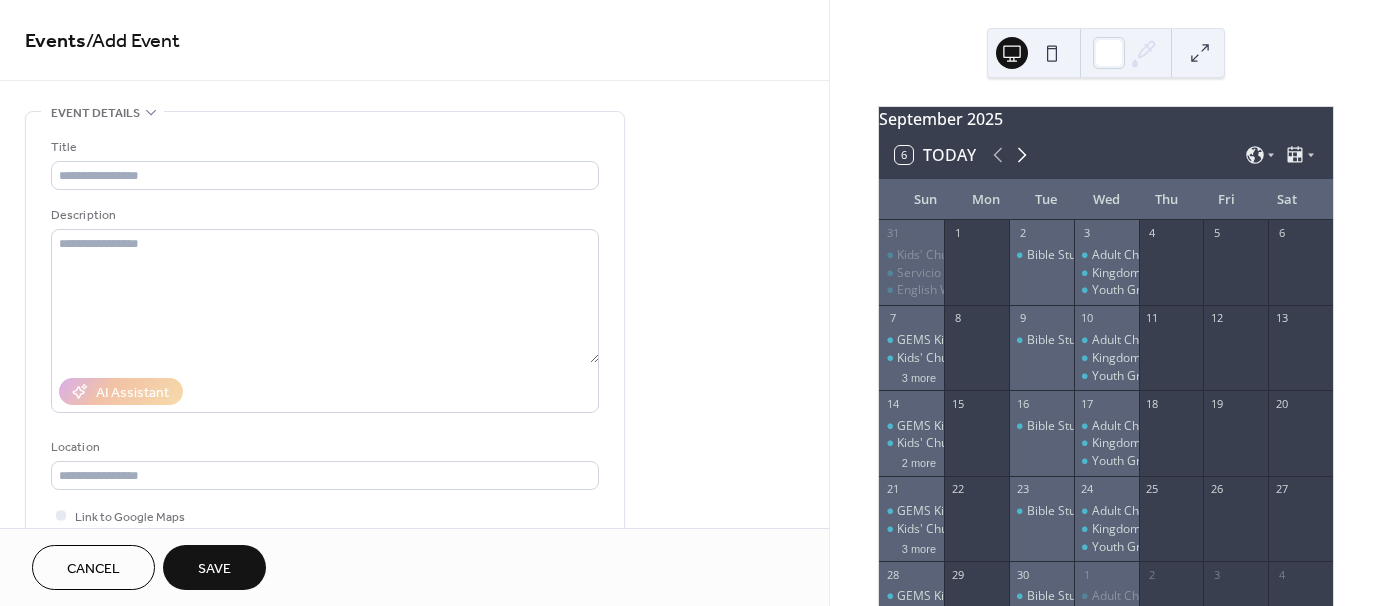 click 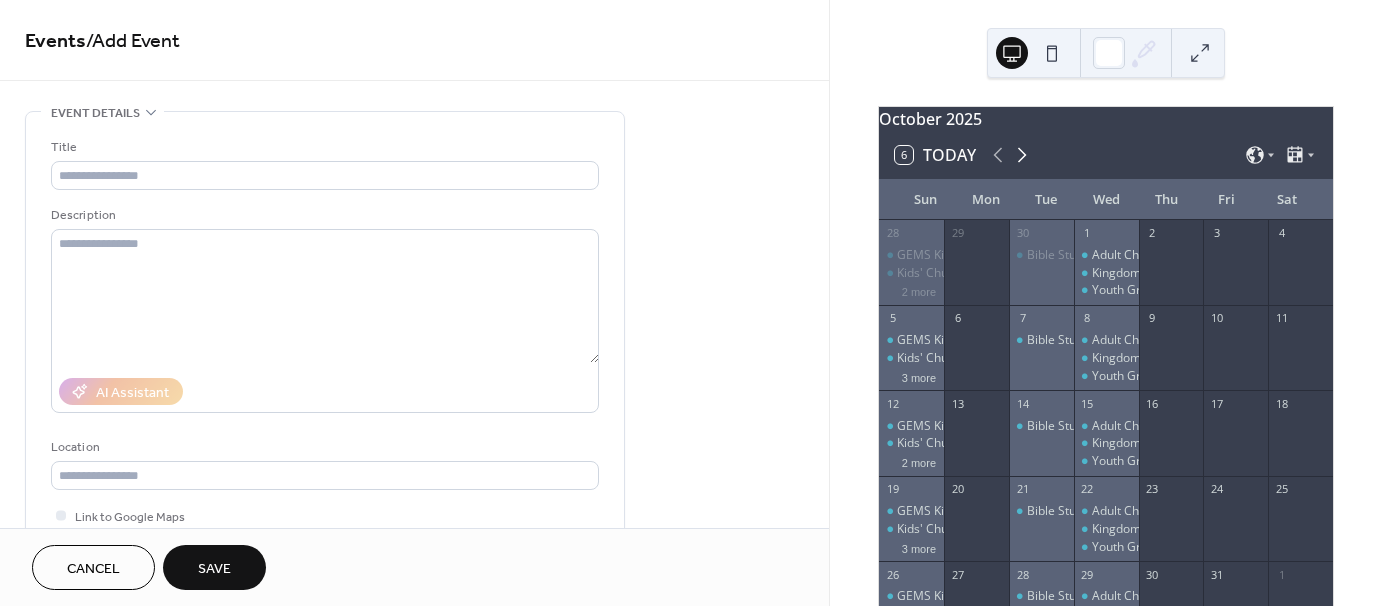 click 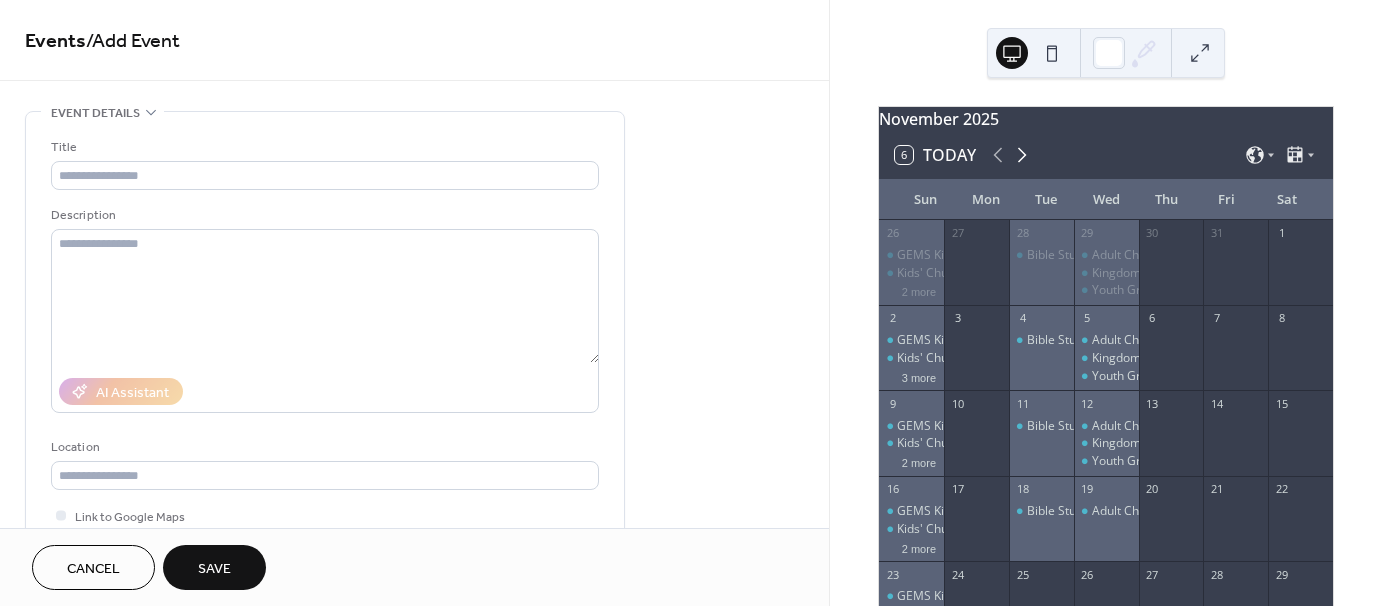 click 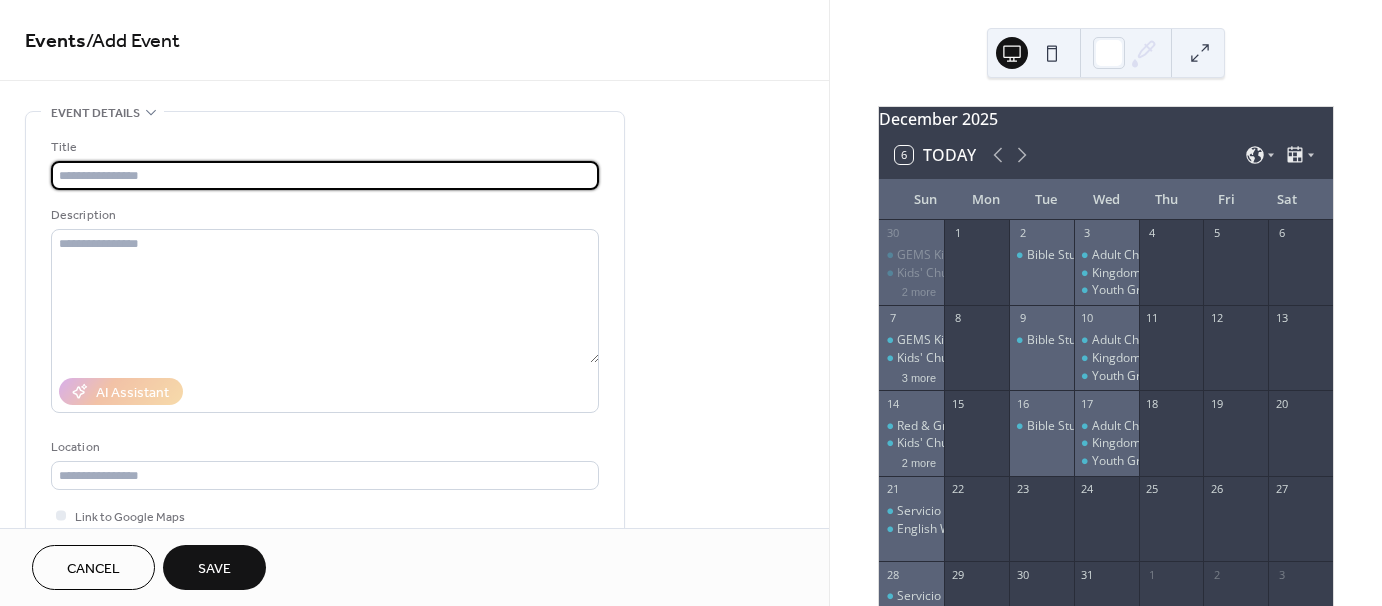 click at bounding box center [325, 175] 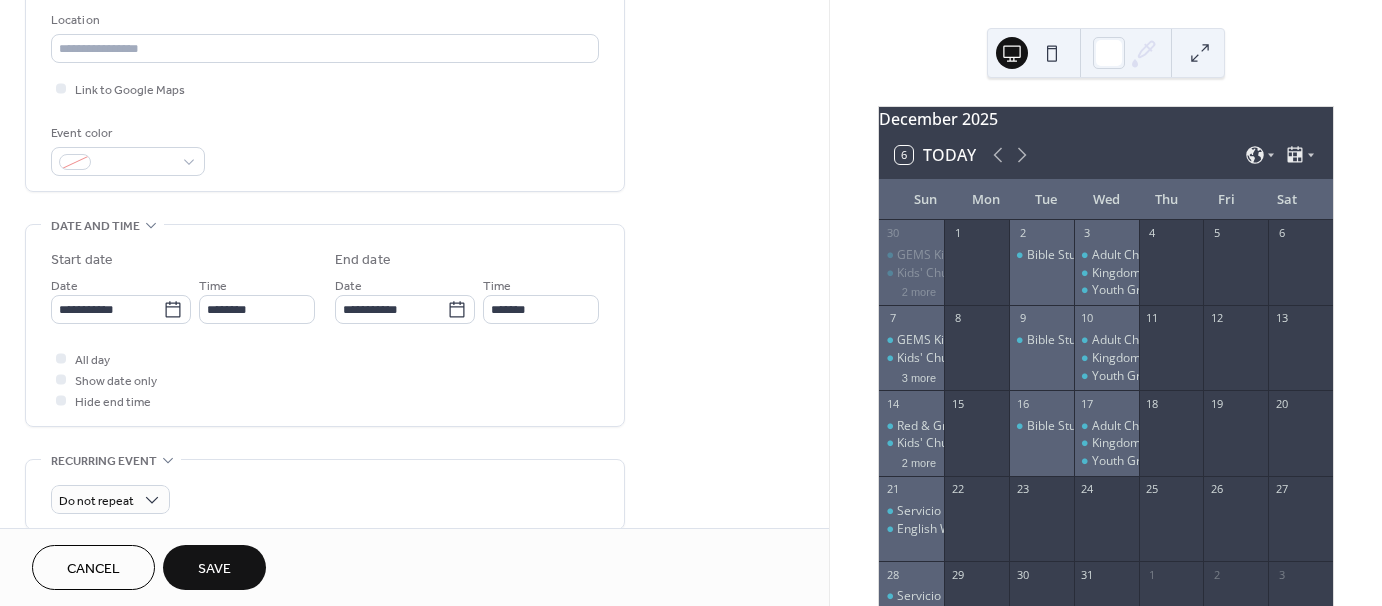 scroll, scrollTop: 500, scrollLeft: 0, axis: vertical 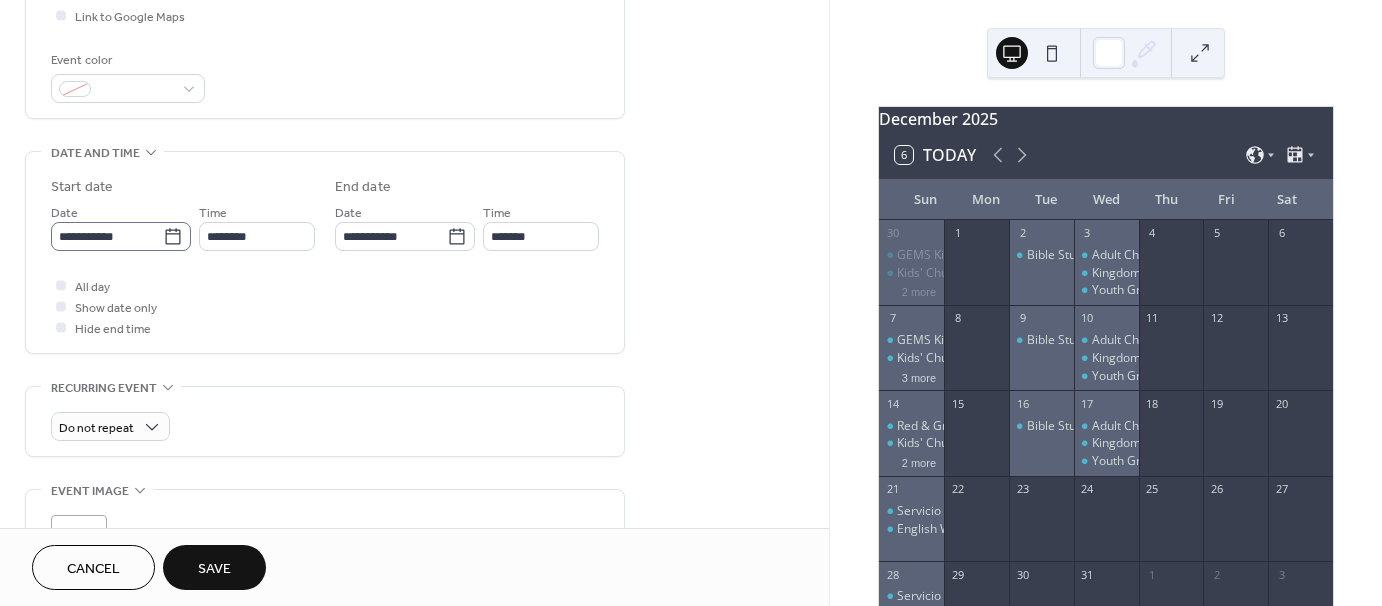 type on "**********" 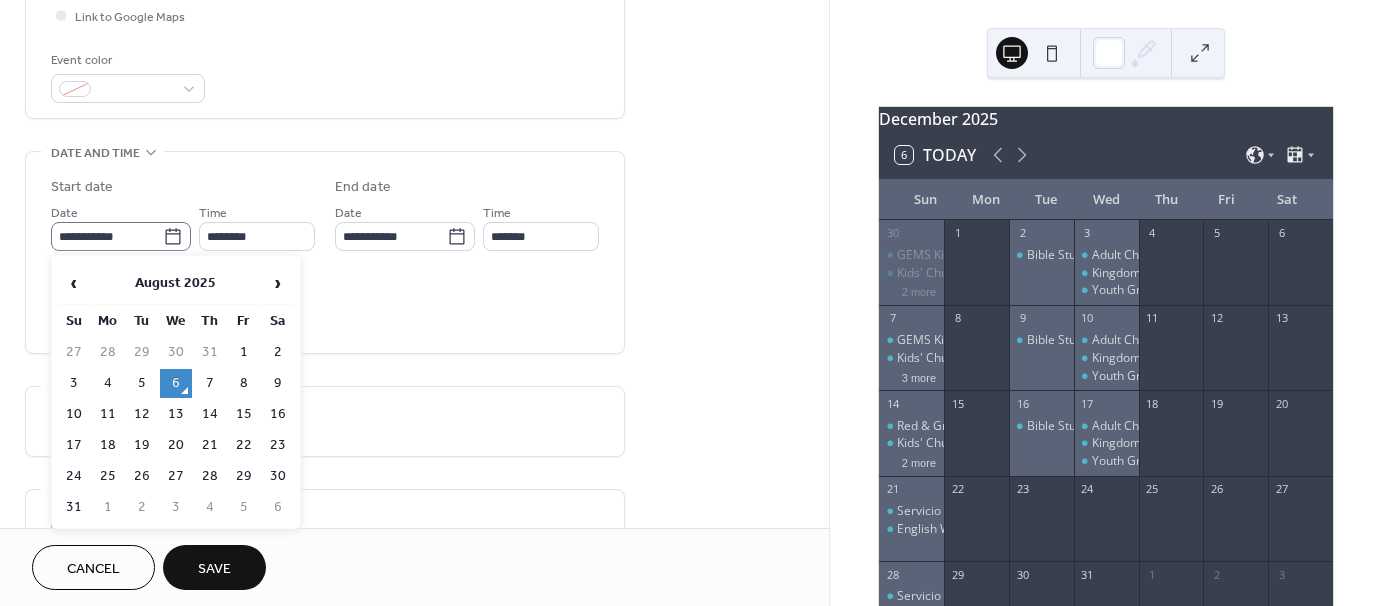 click 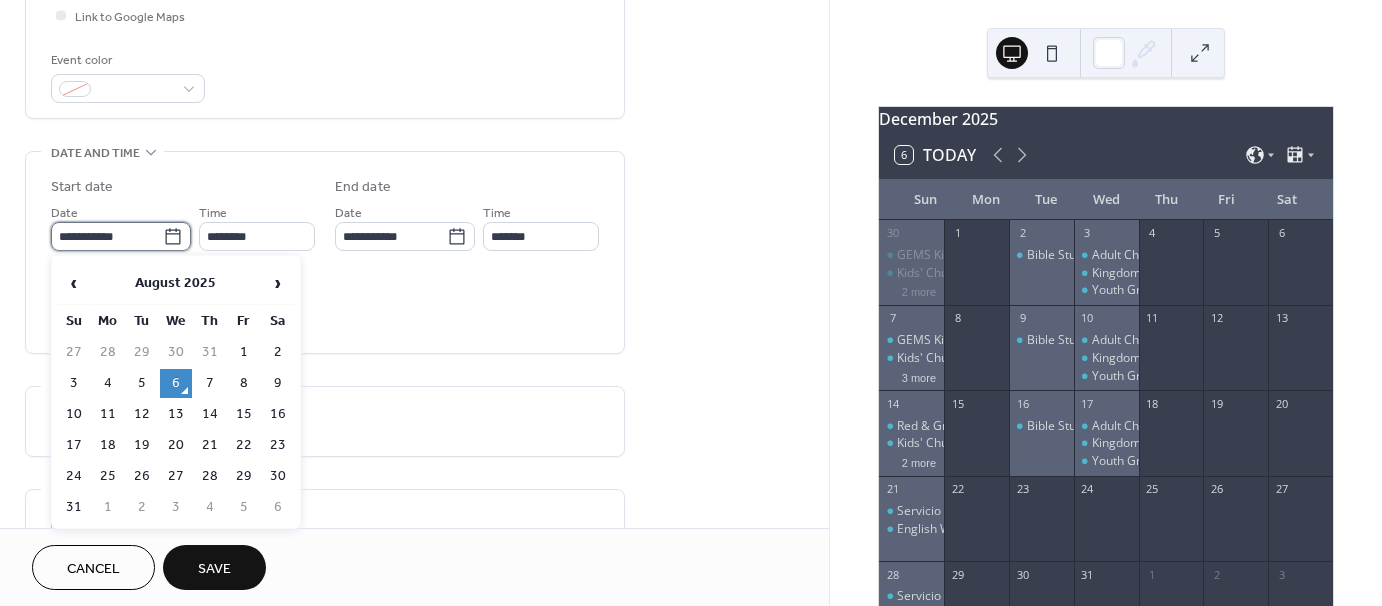 click on "**********" at bounding box center (107, 236) 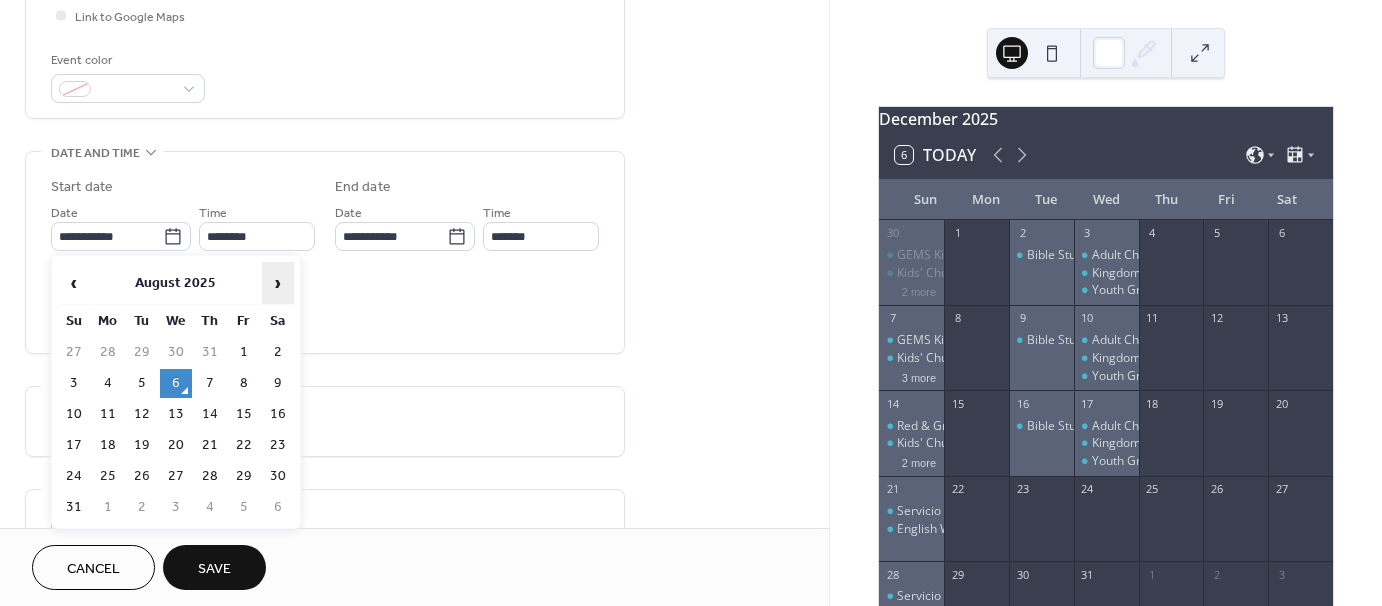 click on "›" at bounding box center (278, 283) 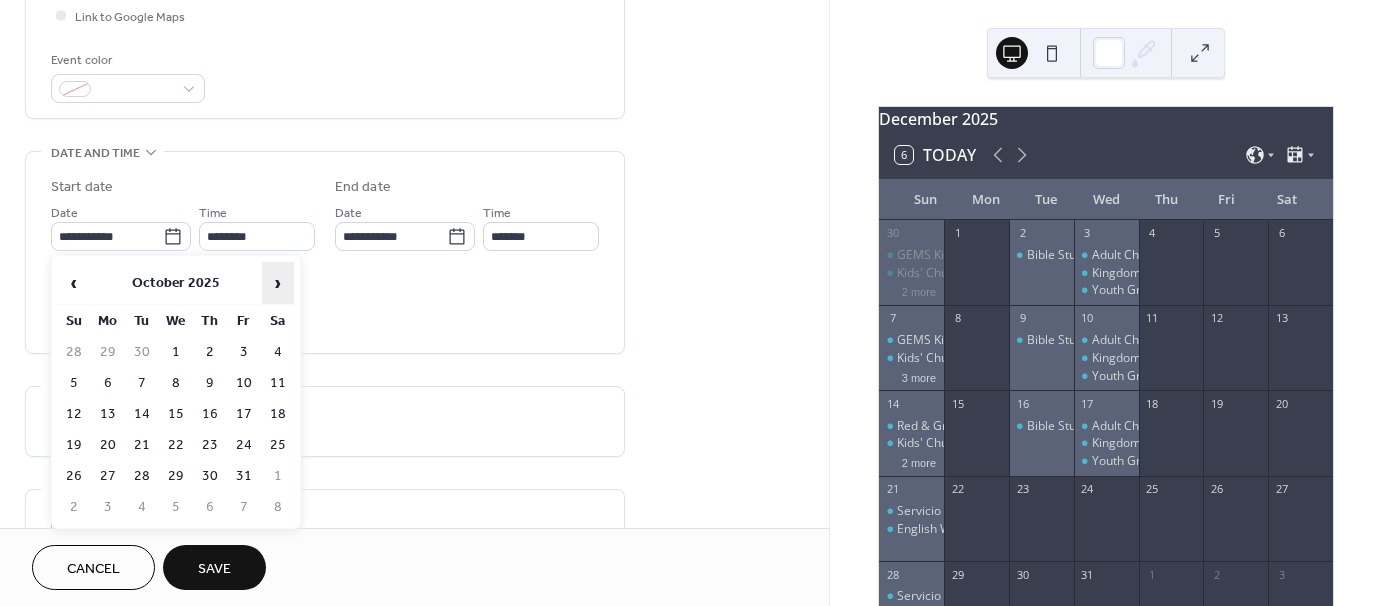 click on "›" at bounding box center (278, 283) 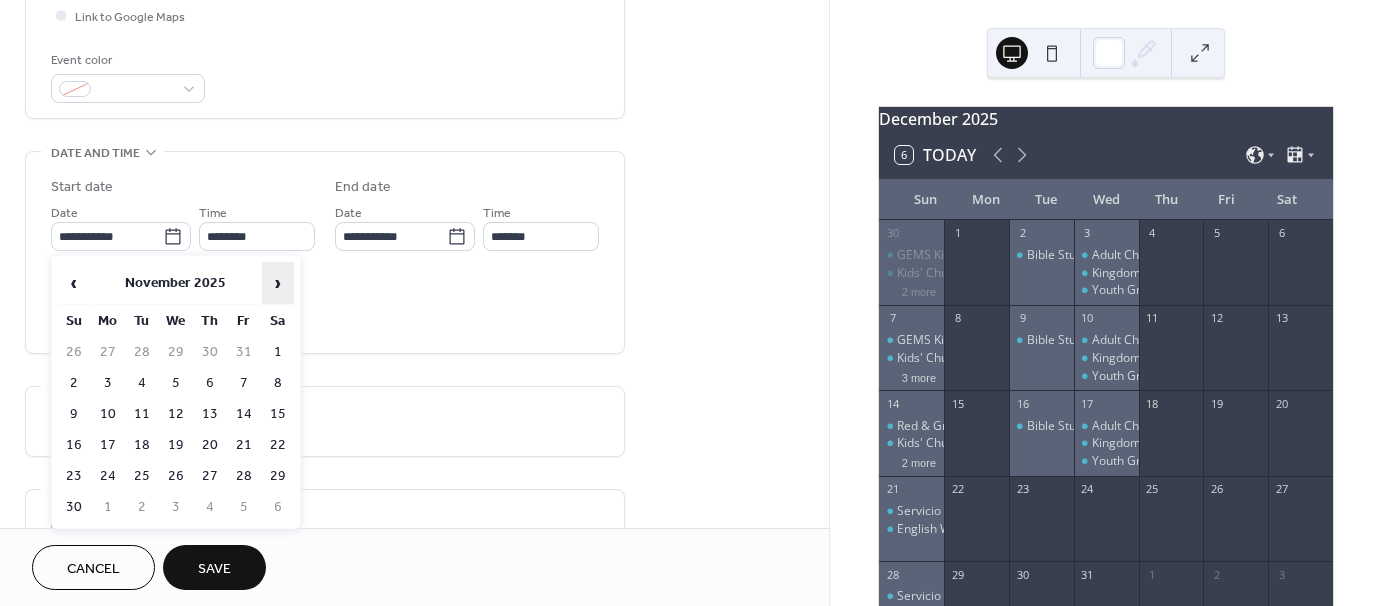click on "›" at bounding box center [278, 283] 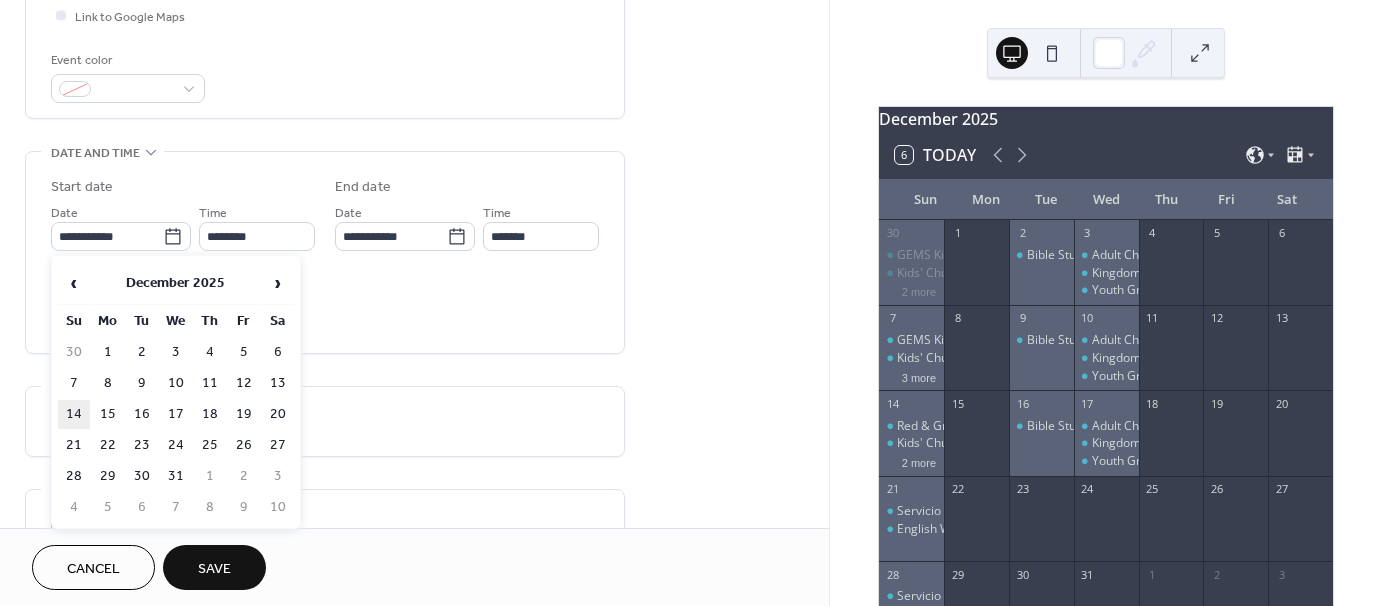 click on "14" at bounding box center (74, 414) 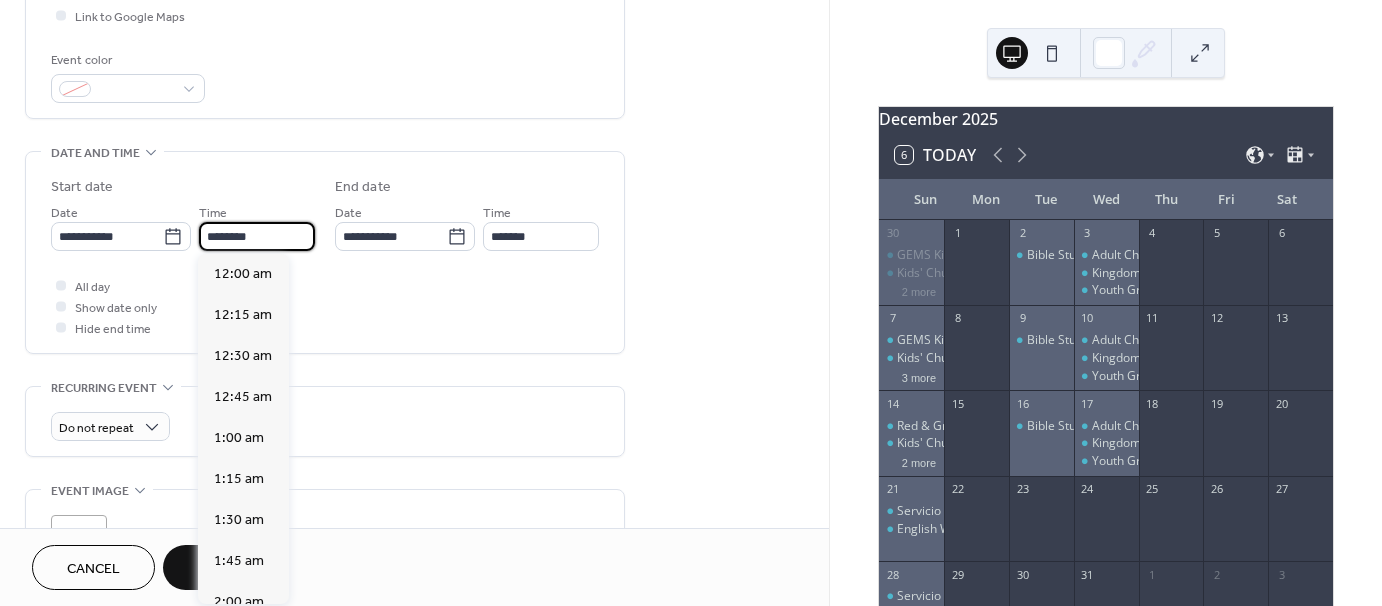 click on "********" at bounding box center (257, 236) 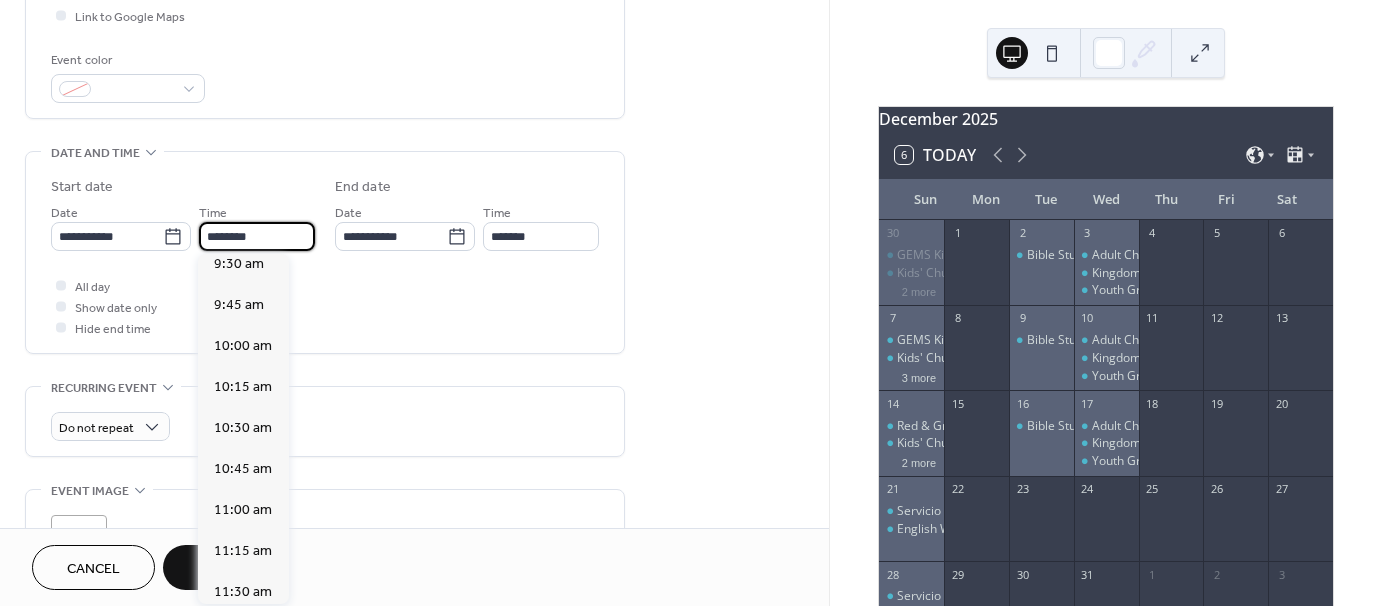 scroll, scrollTop: 1568, scrollLeft: 0, axis: vertical 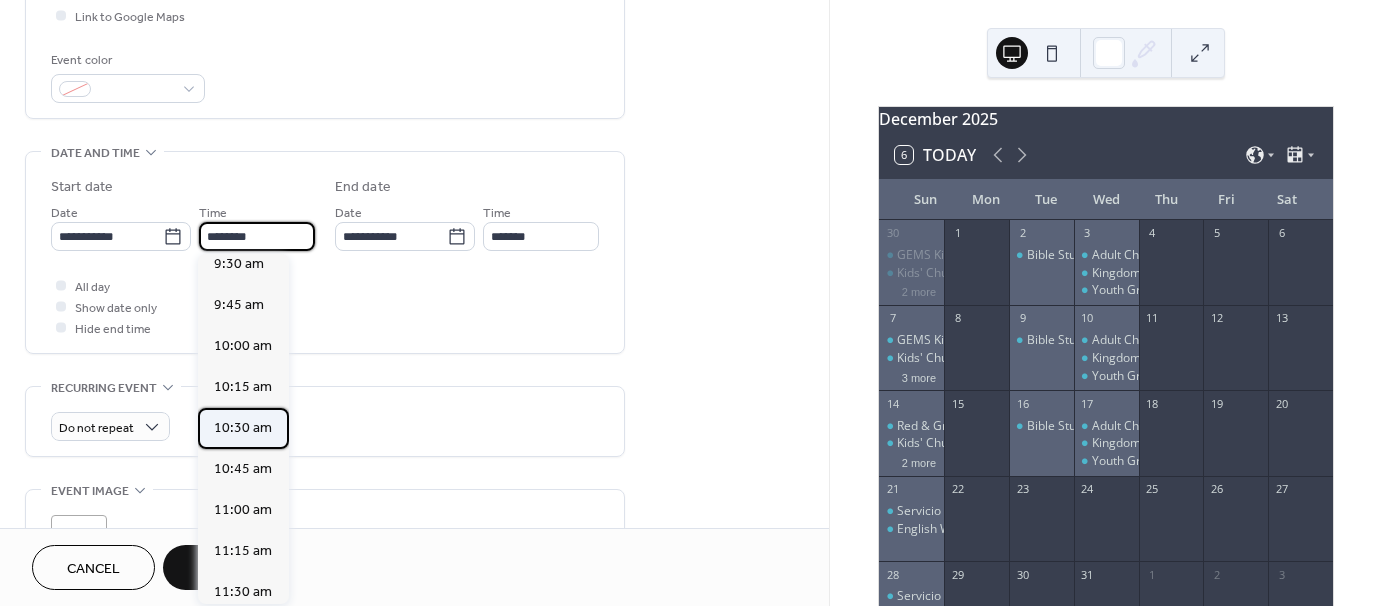 click on "10:30 am" at bounding box center [243, 428] 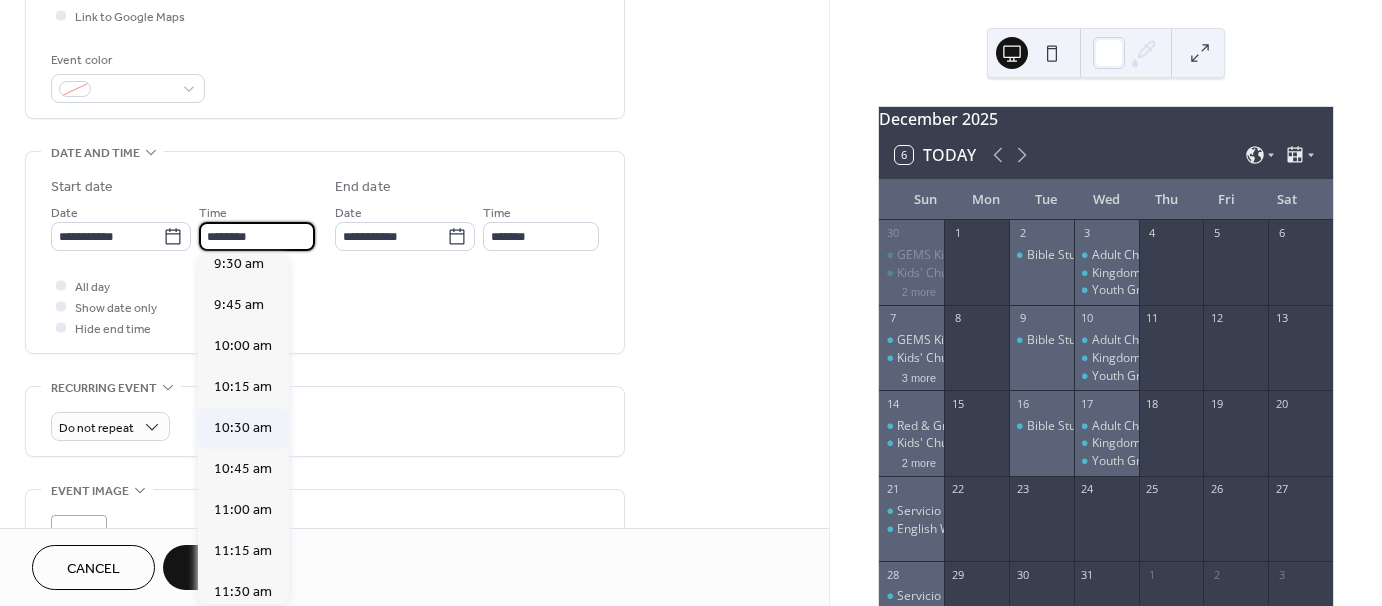 type on "********" 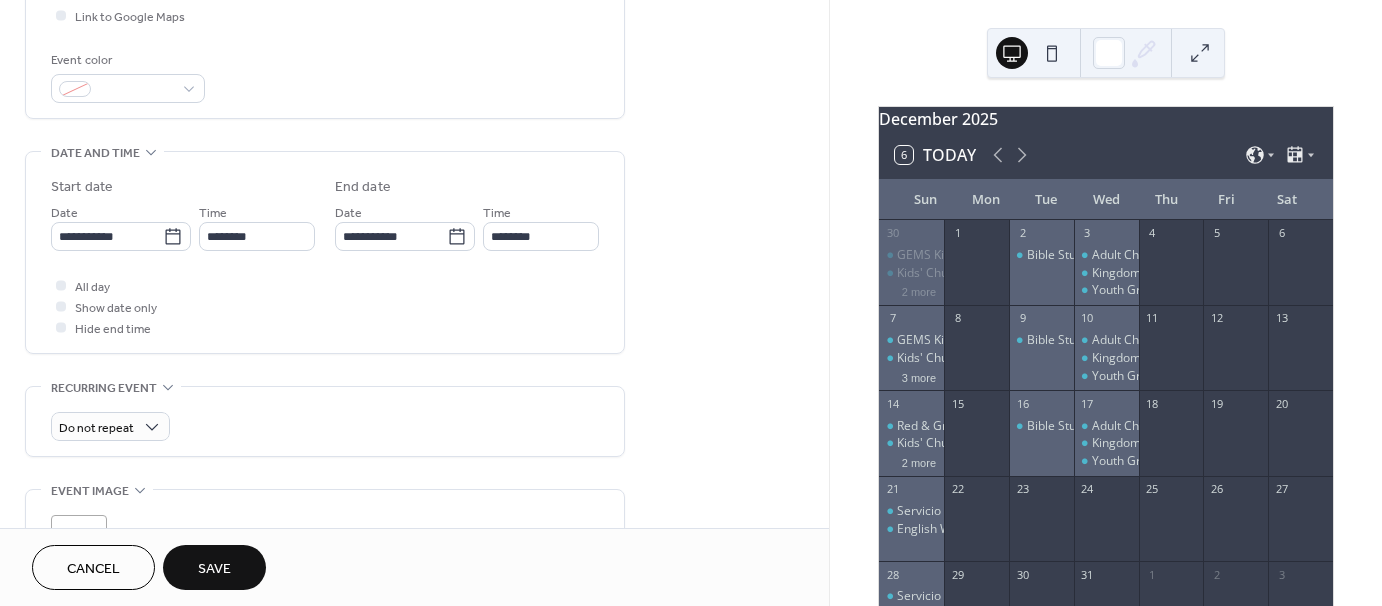 click on "Save" at bounding box center [214, 569] 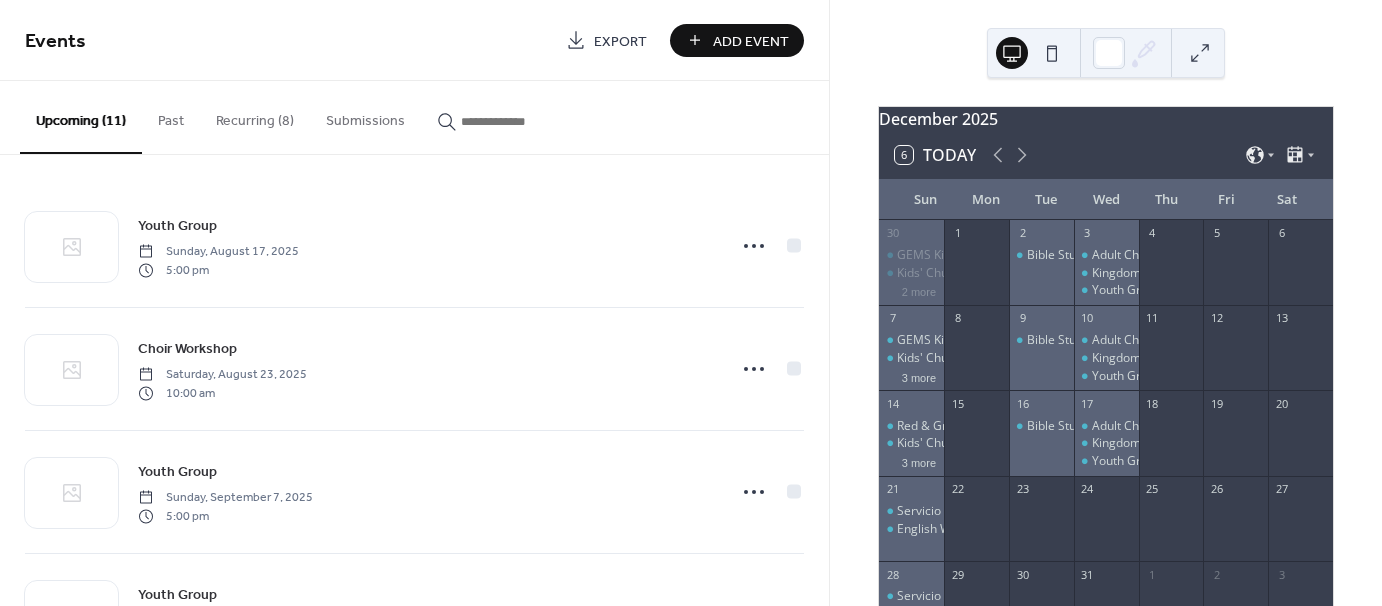 click on "Add Event" at bounding box center (751, 41) 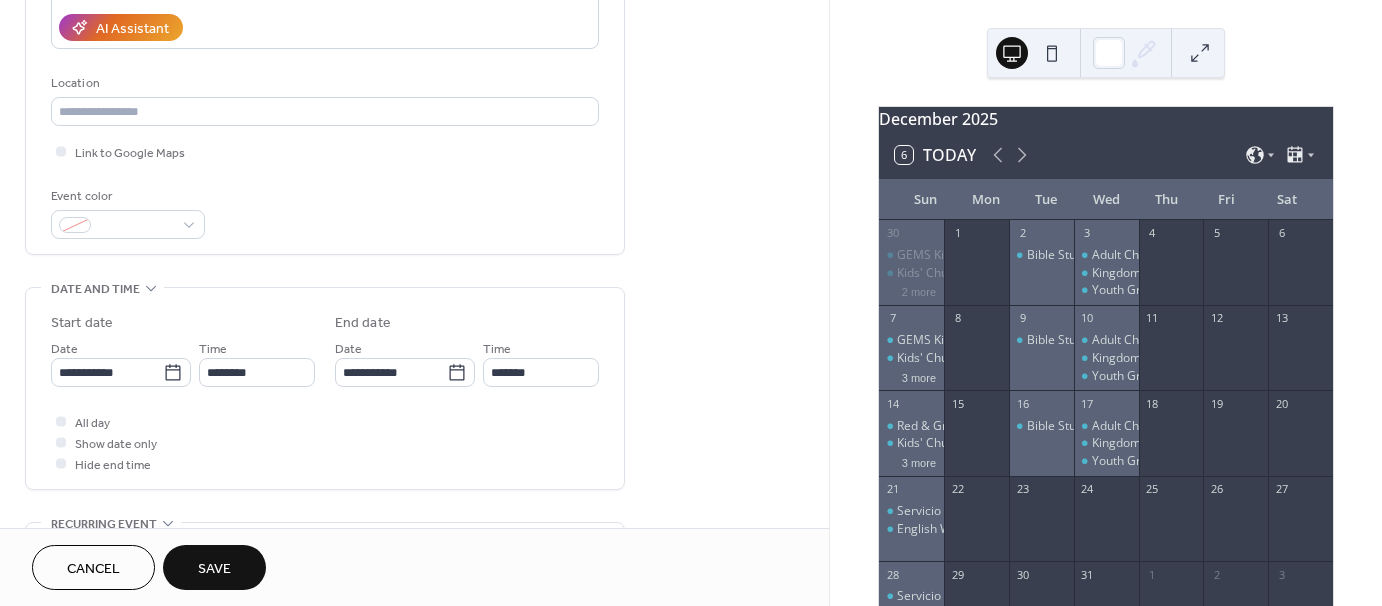 scroll, scrollTop: 400, scrollLeft: 0, axis: vertical 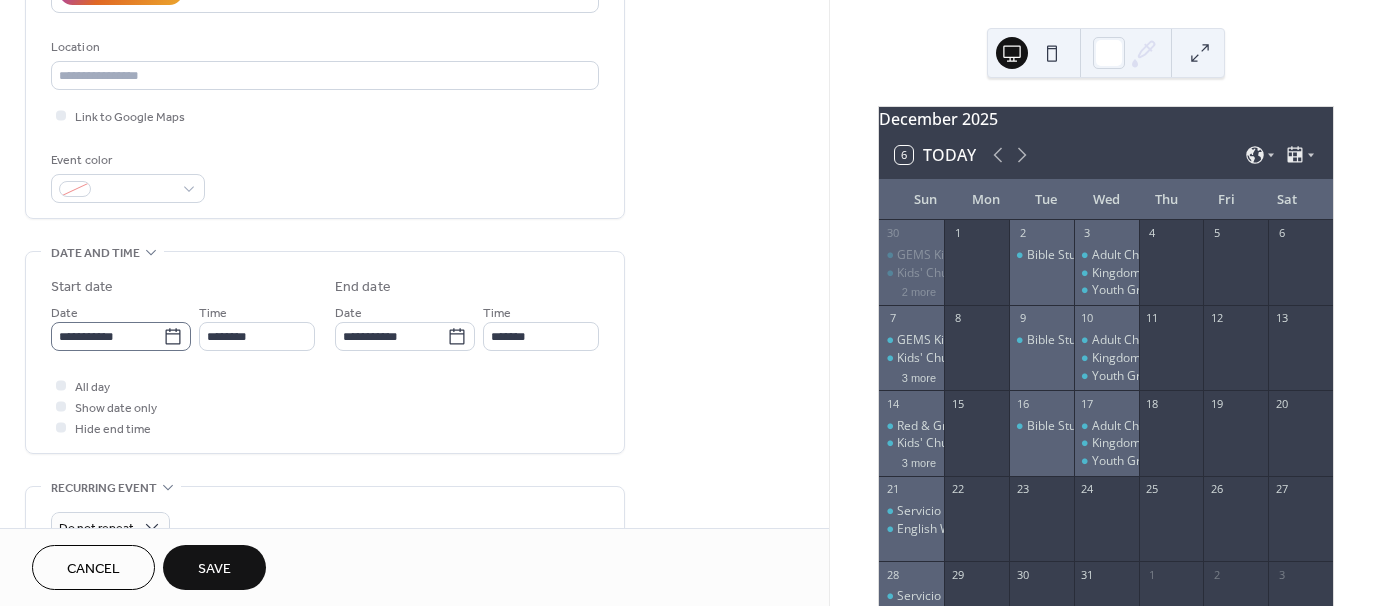 type on "**********" 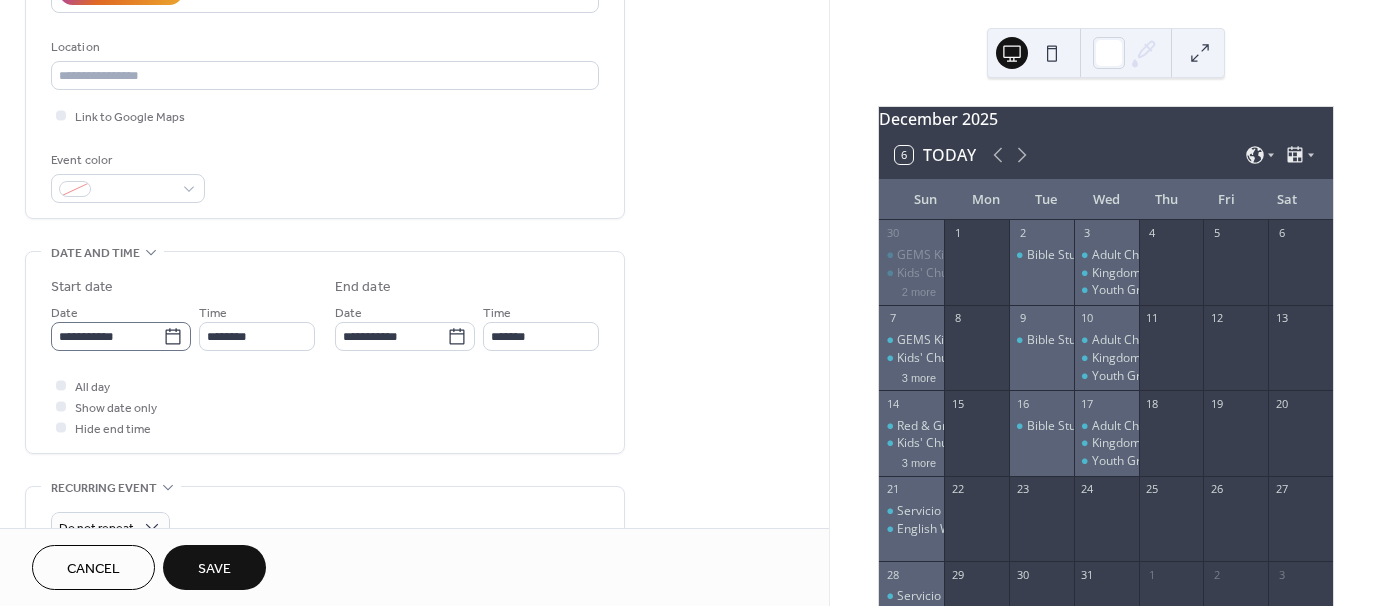 click 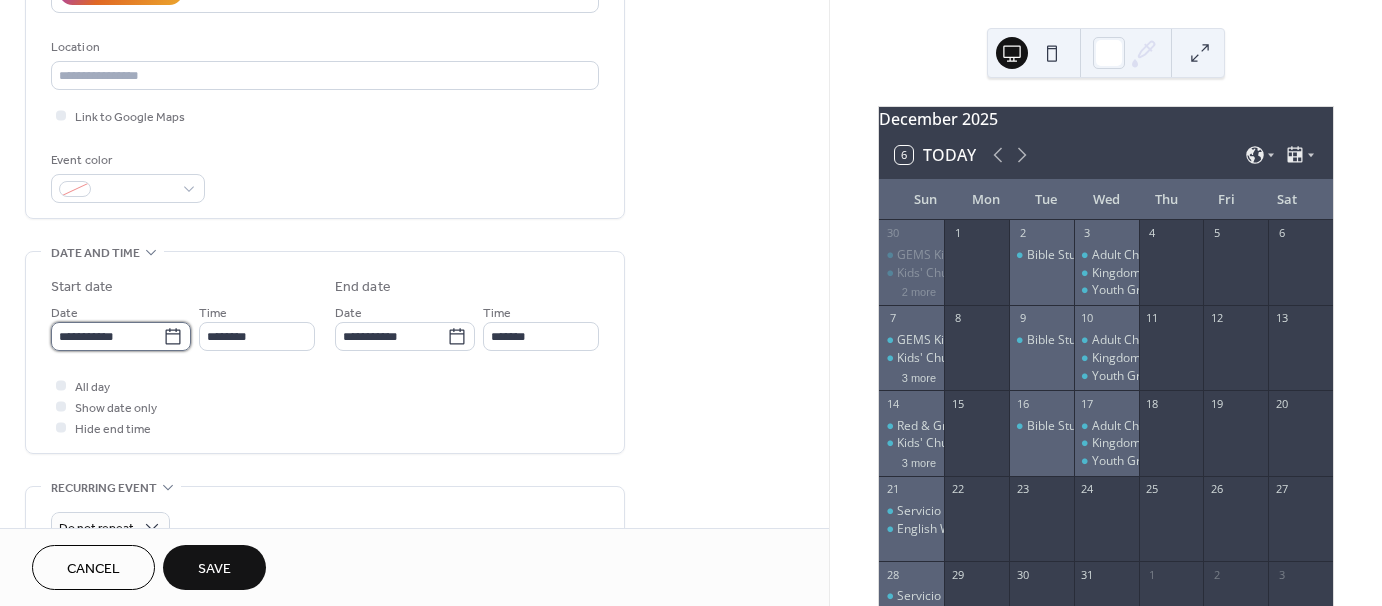 click on "**********" at bounding box center (107, 336) 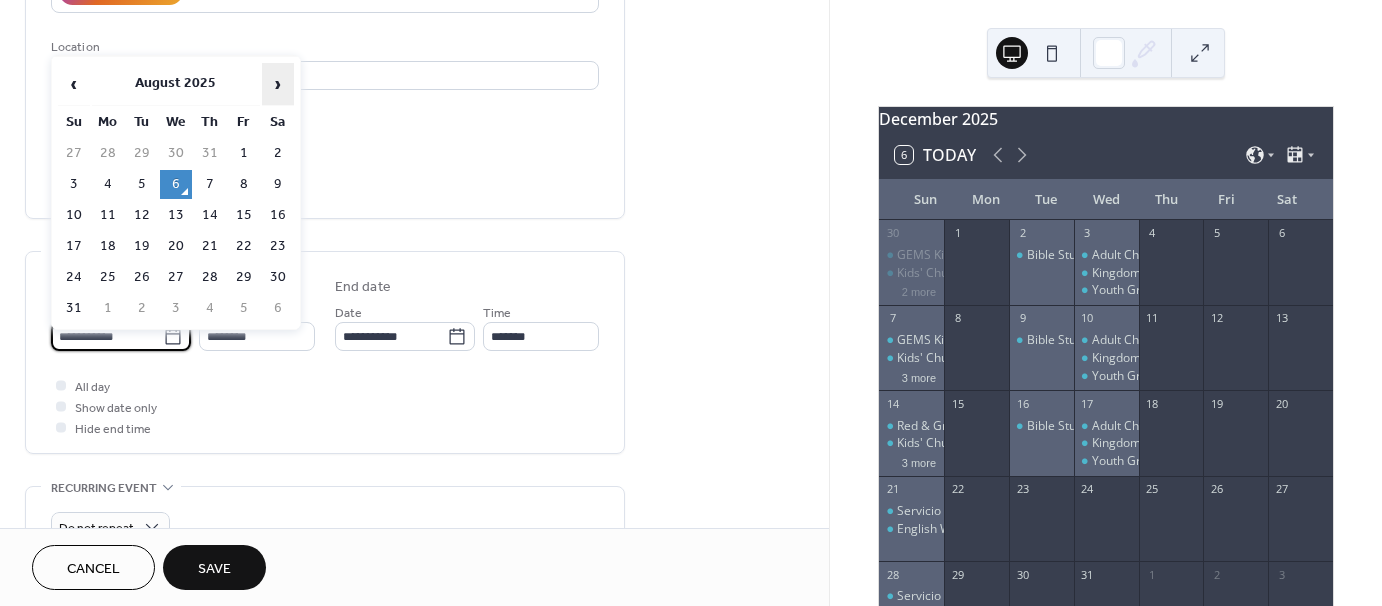 click on "›" at bounding box center [278, 84] 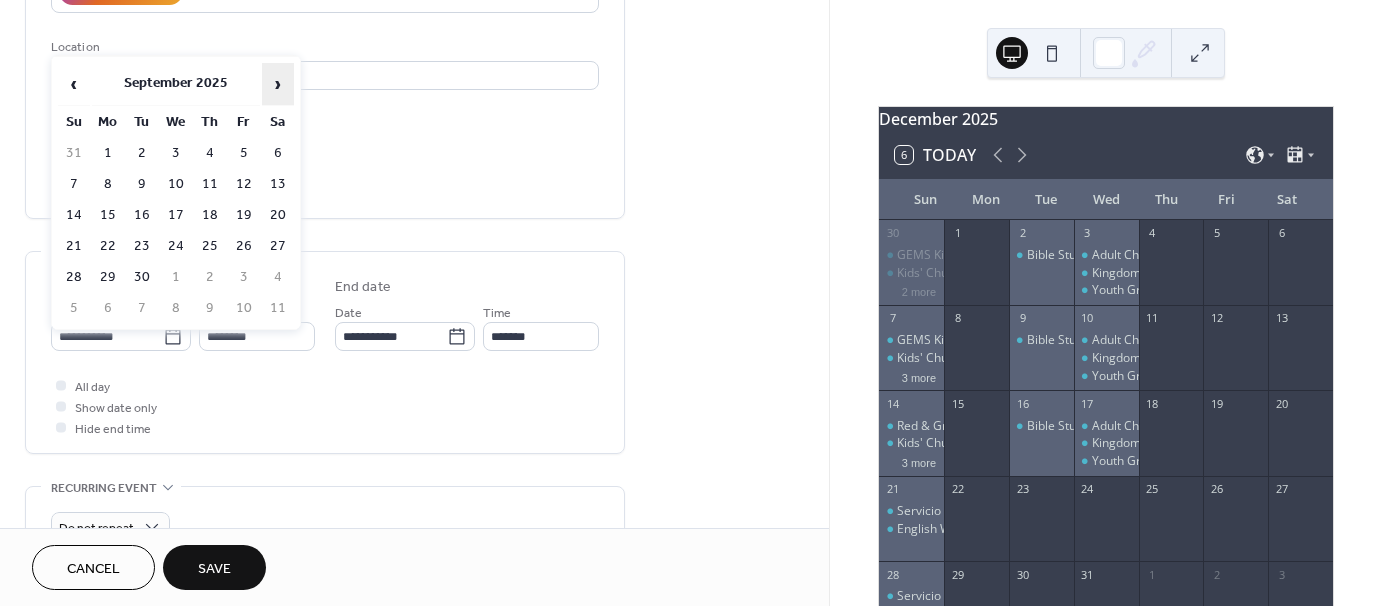 click on "›" at bounding box center (278, 84) 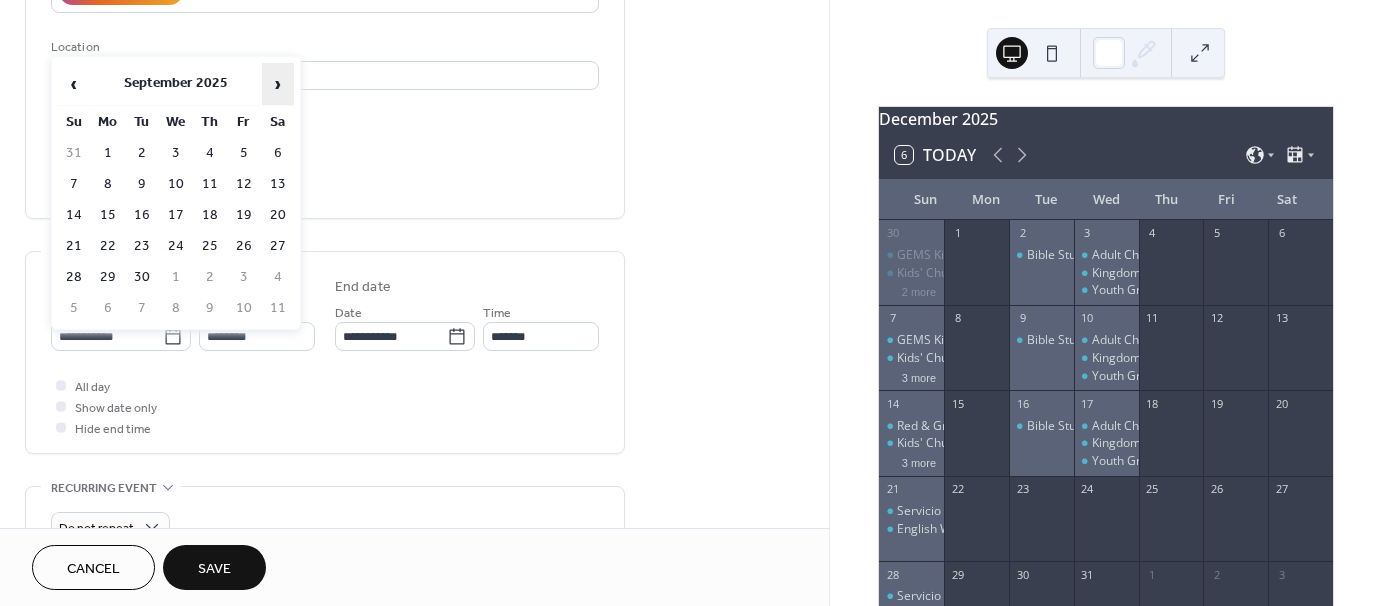 click on "›" at bounding box center (278, 84) 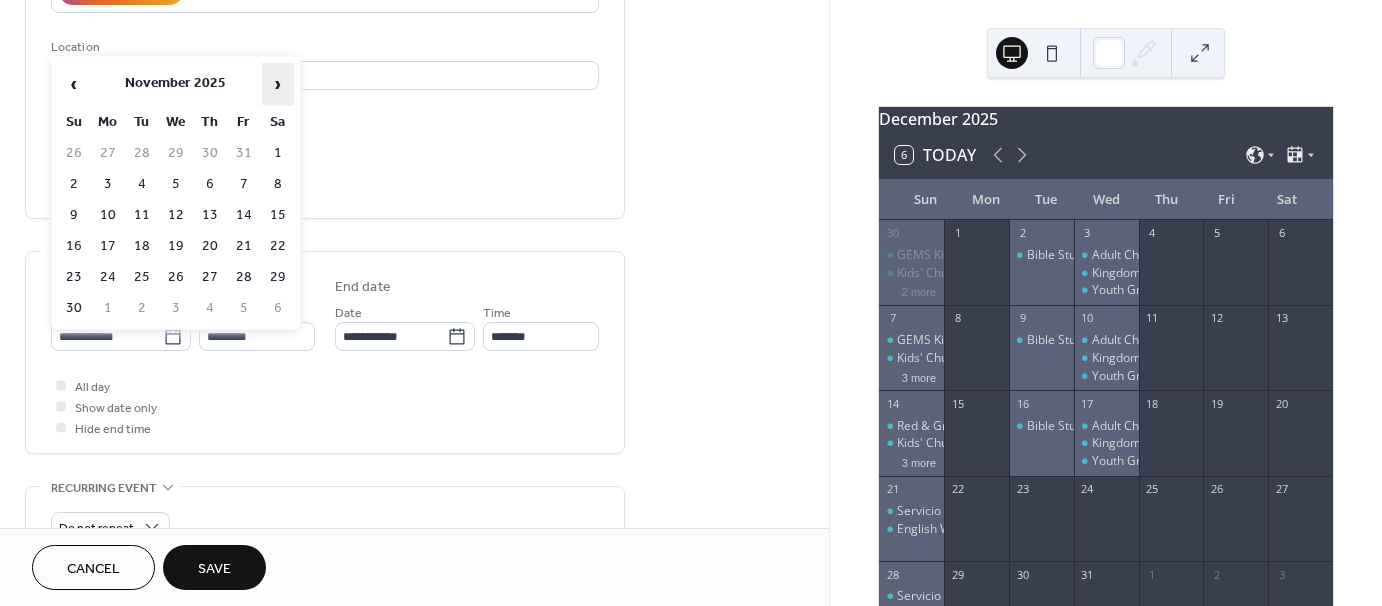 click on "›" at bounding box center (278, 84) 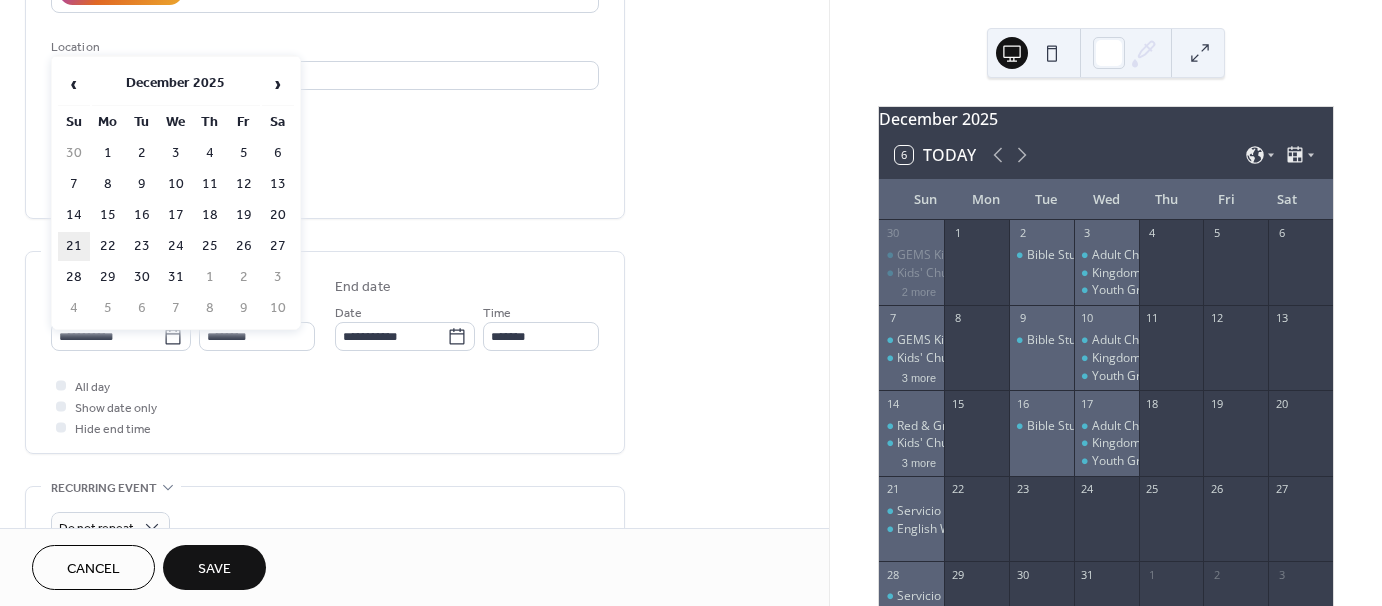 click on "21" at bounding box center [74, 246] 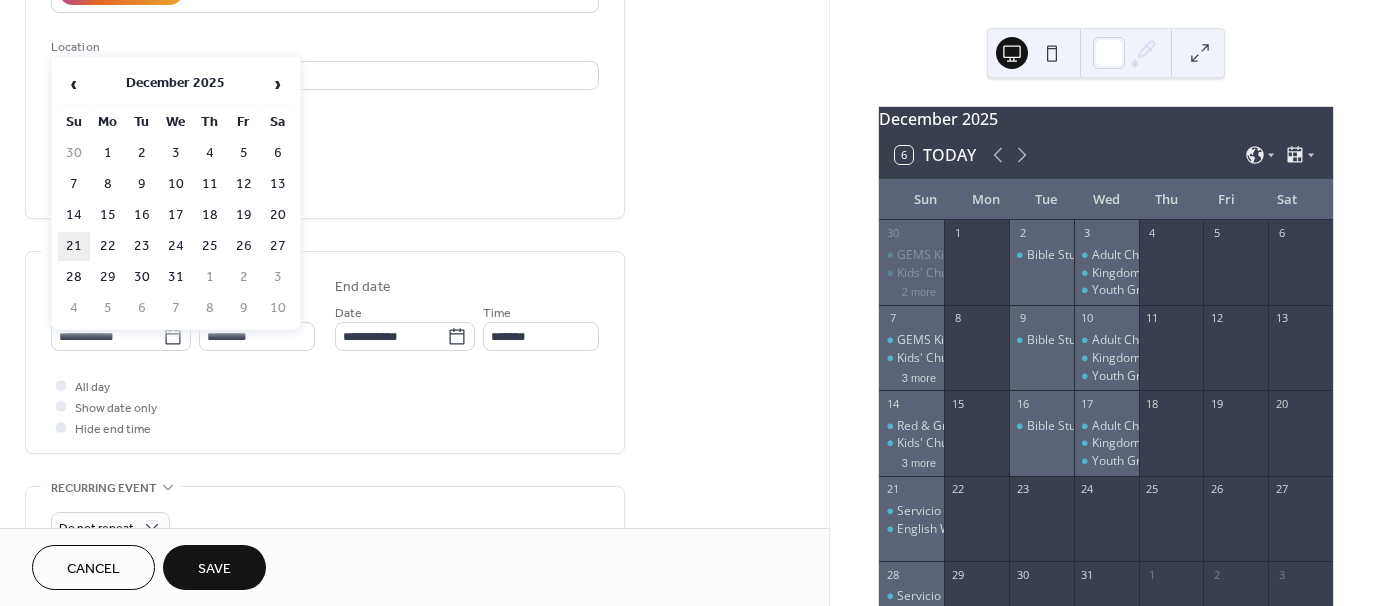 type on "**********" 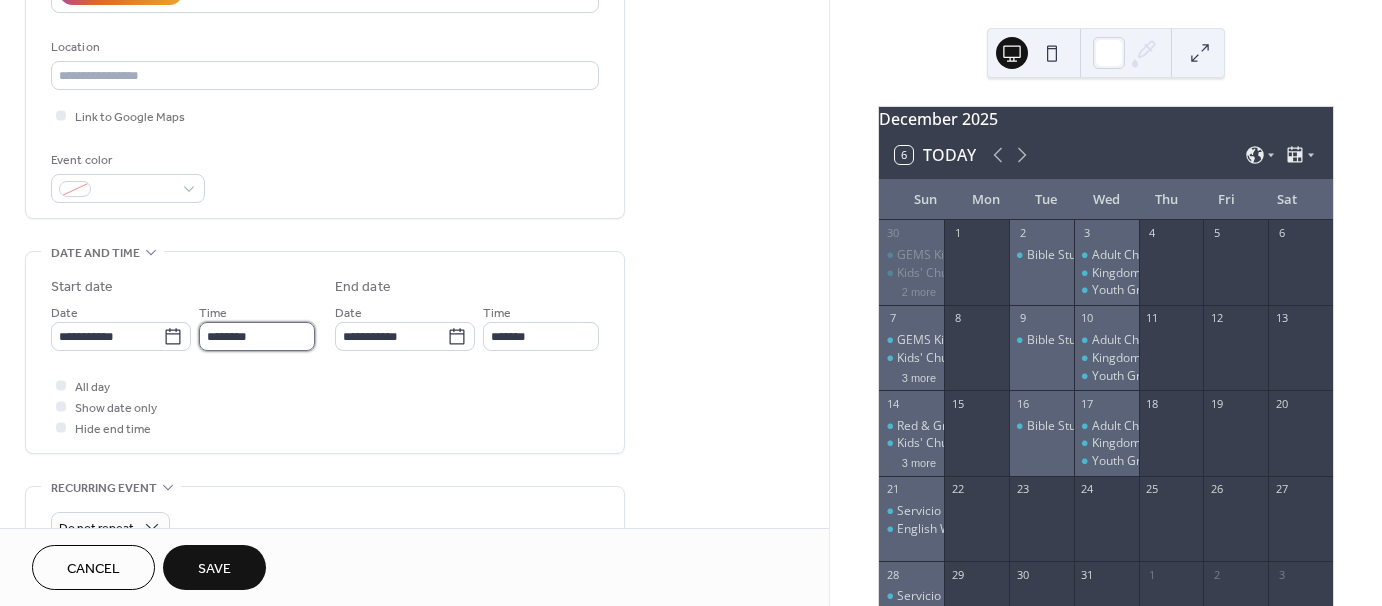 click on "********" at bounding box center (257, 336) 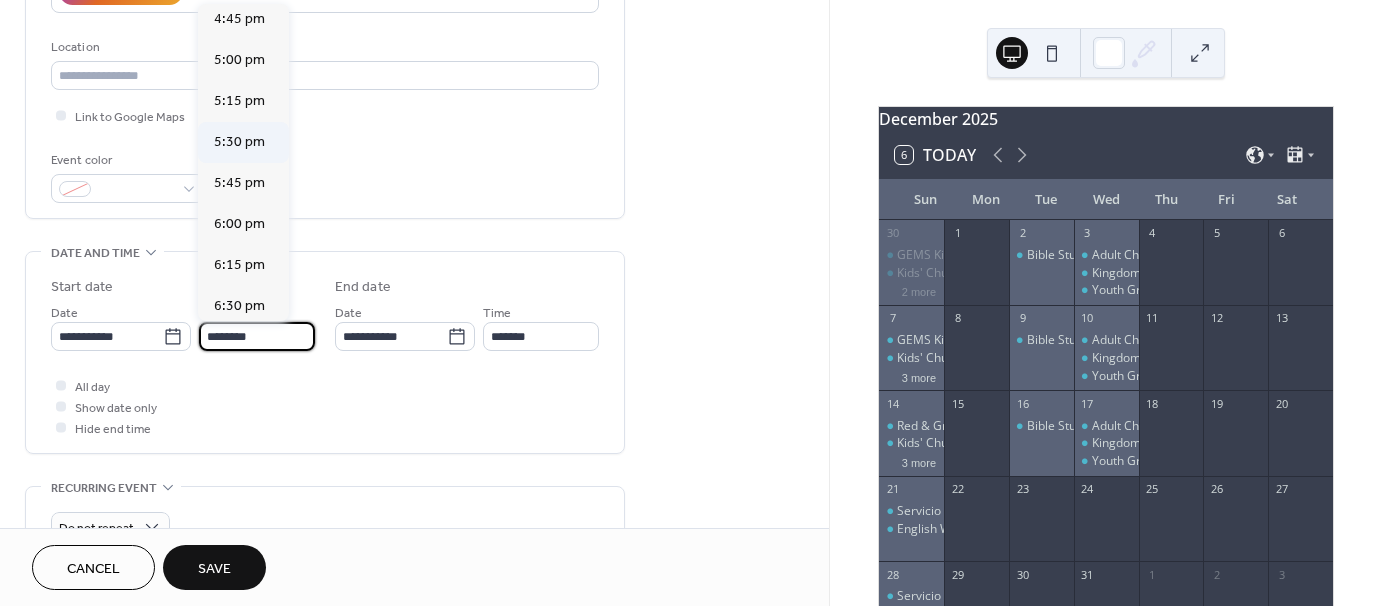 scroll, scrollTop: 2768, scrollLeft: 0, axis: vertical 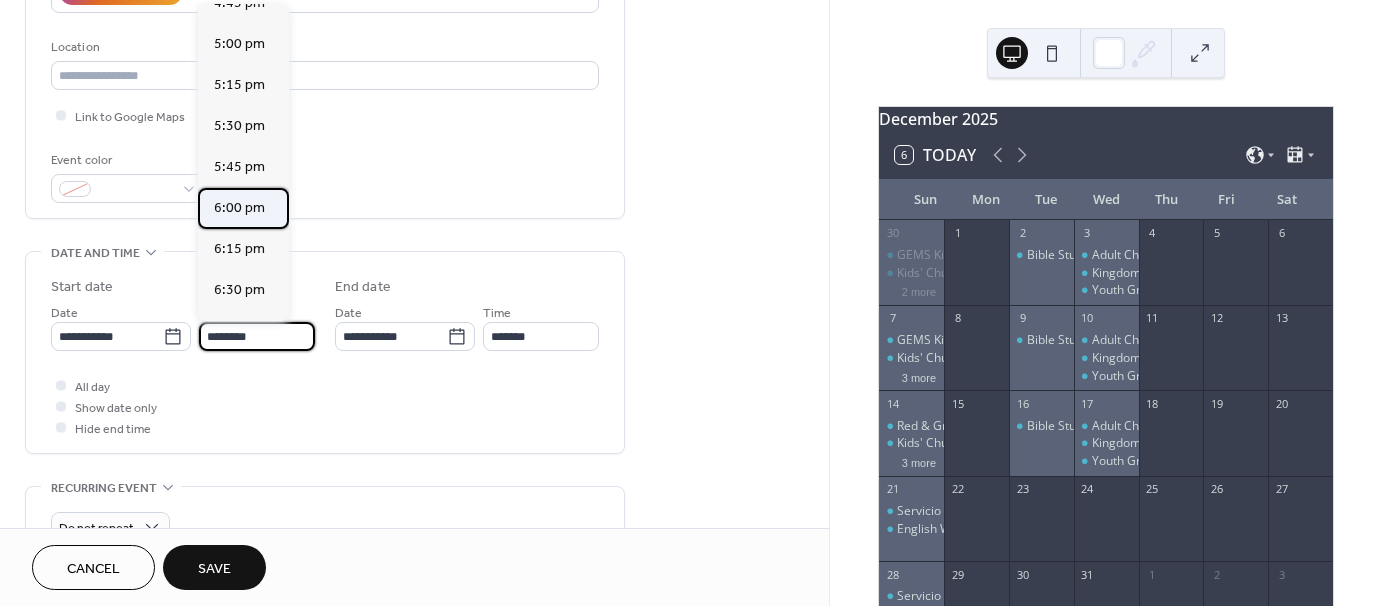 click on "6:00 pm" at bounding box center (239, 208) 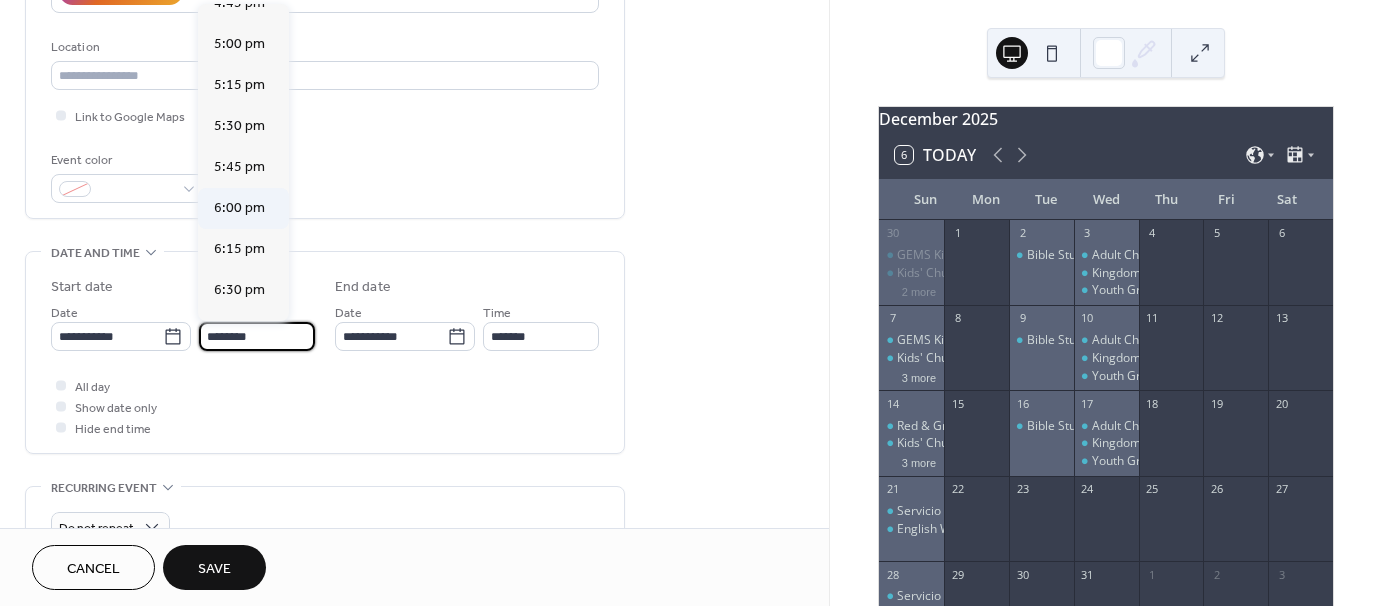type on "*******" 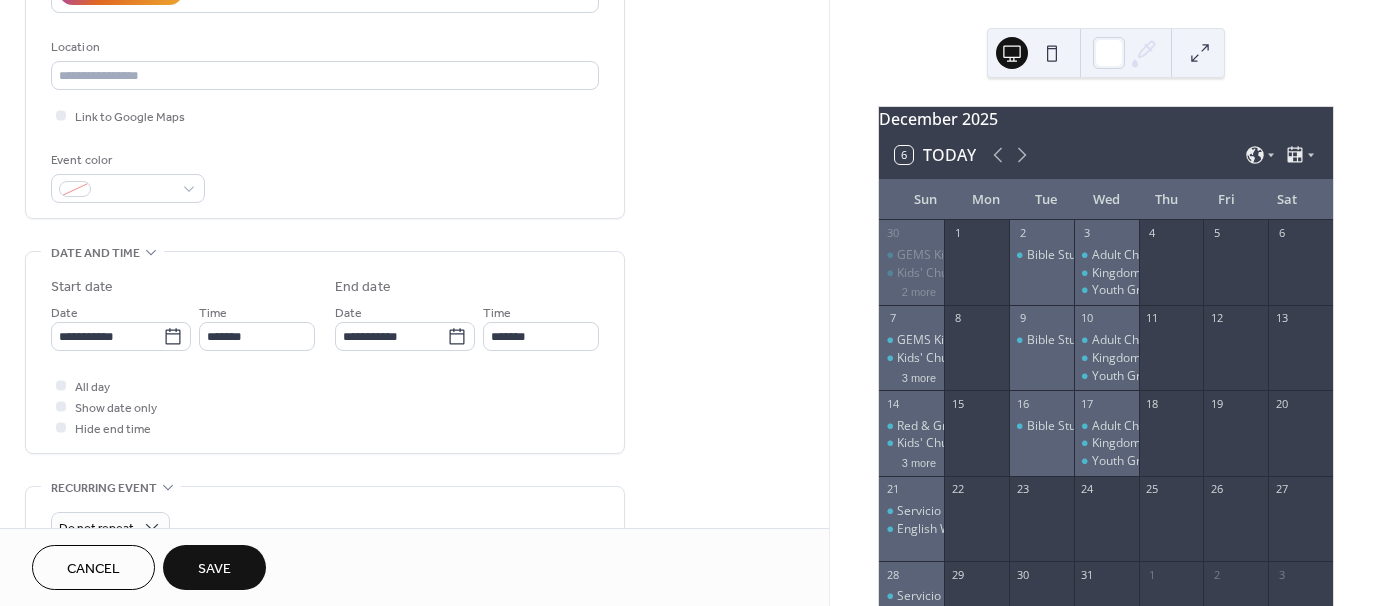 click on "Save" at bounding box center (214, 569) 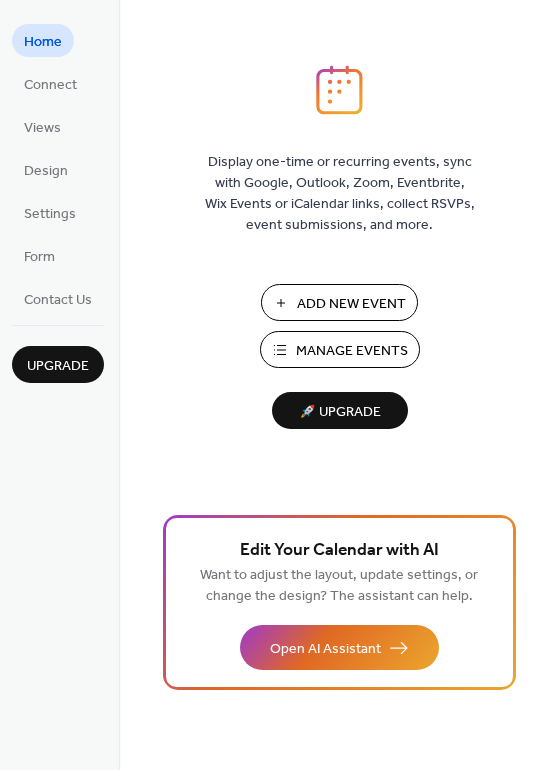 scroll, scrollTop: 0, scrollLeft: 0, axis: both 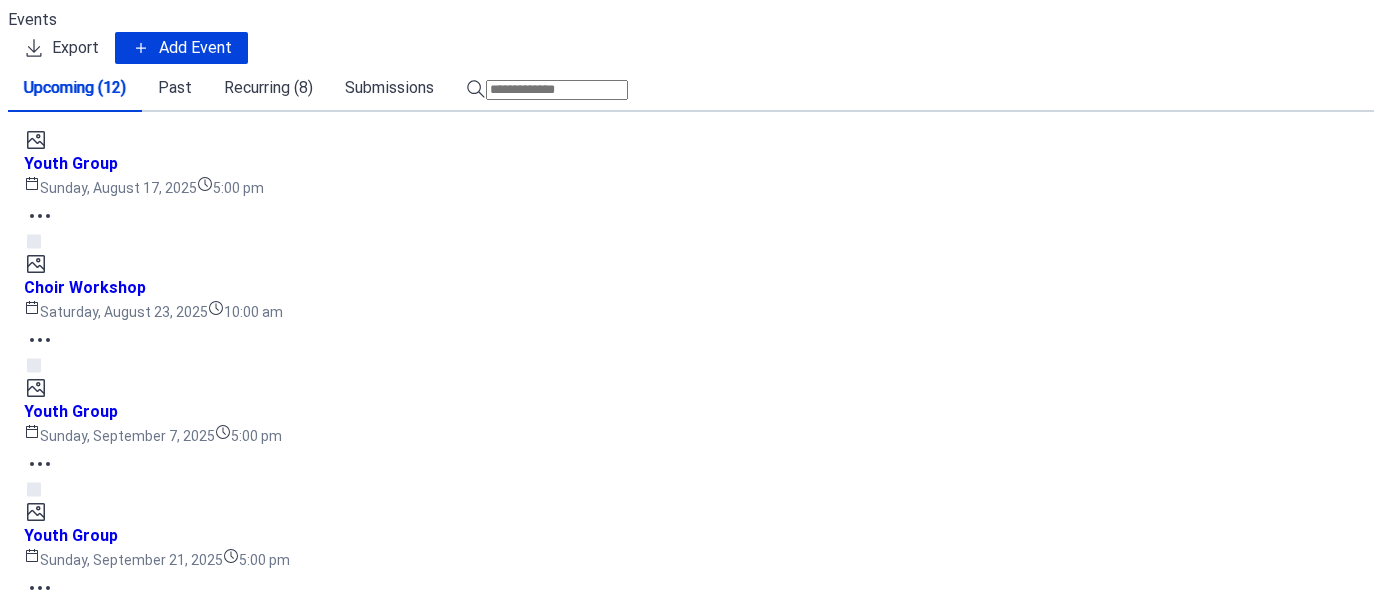 click on "Recurring (8)" at bounding box center [268, 88] 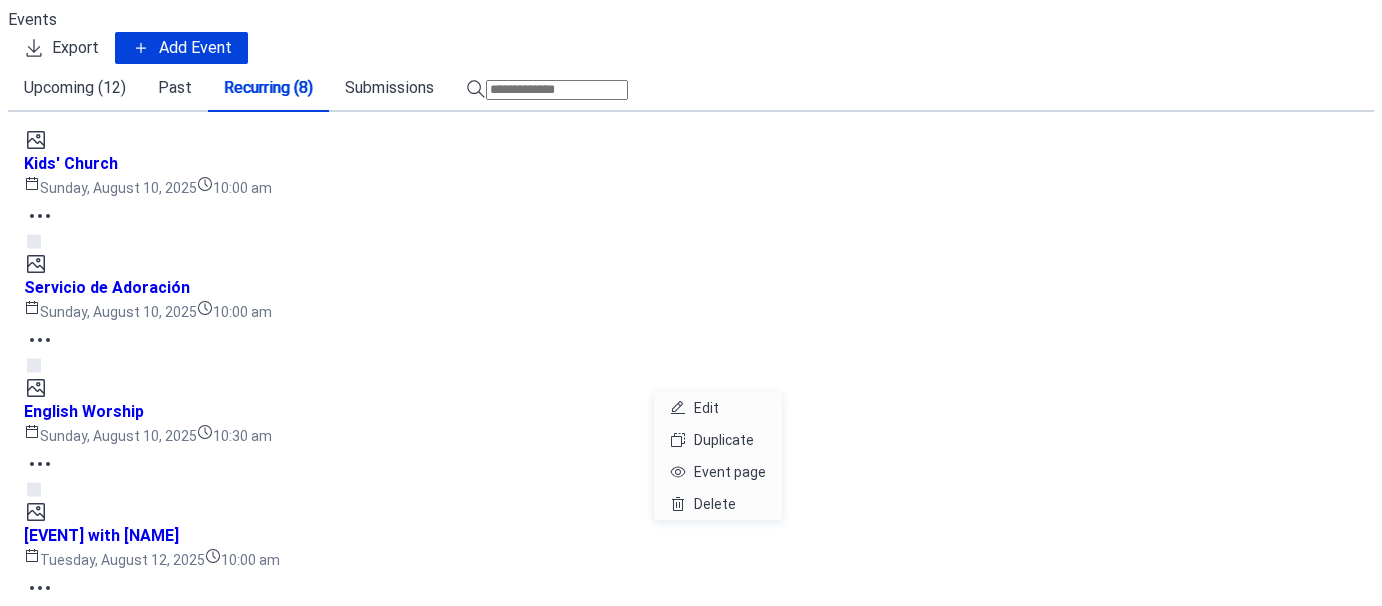 click 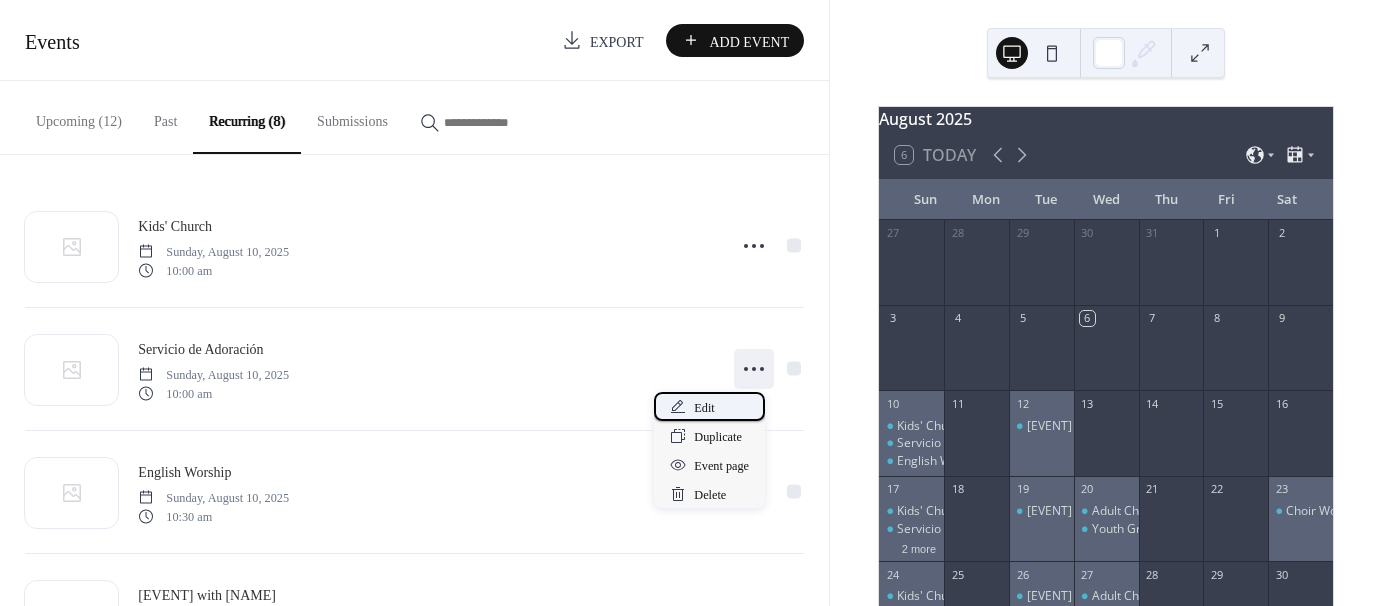 click on "Edit" at bounding box center (709, 406) 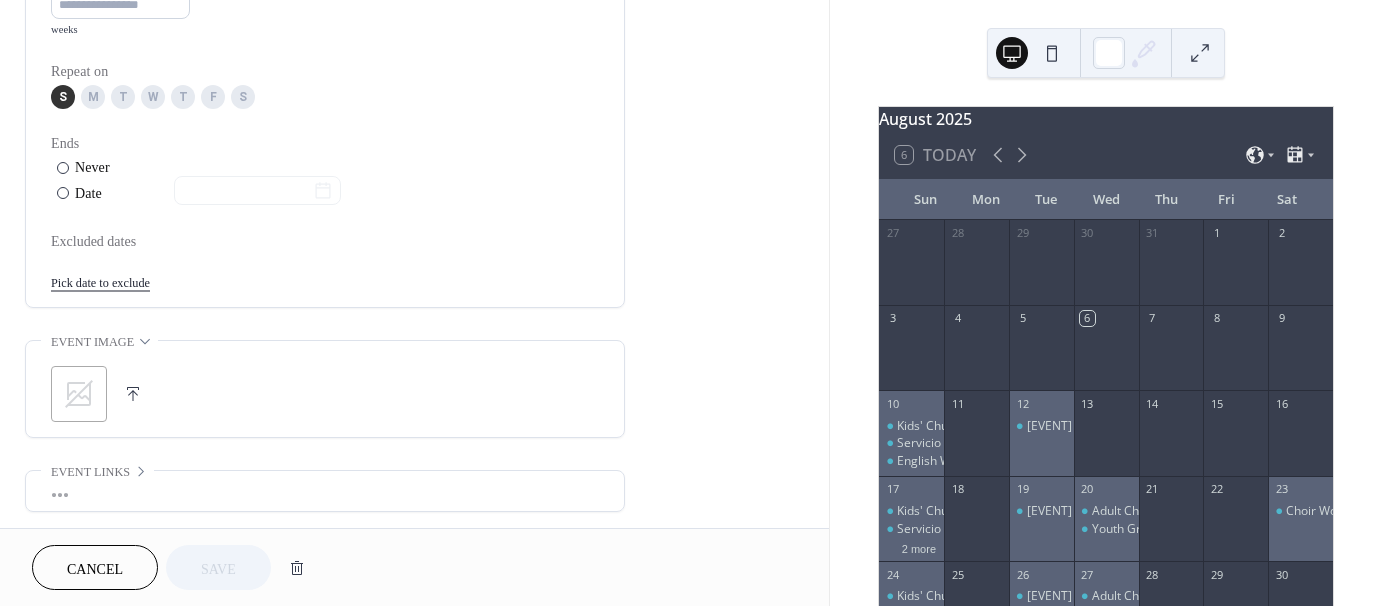 scroll, scrollTop: 1000, scrollLeft: 0, axis: vertical 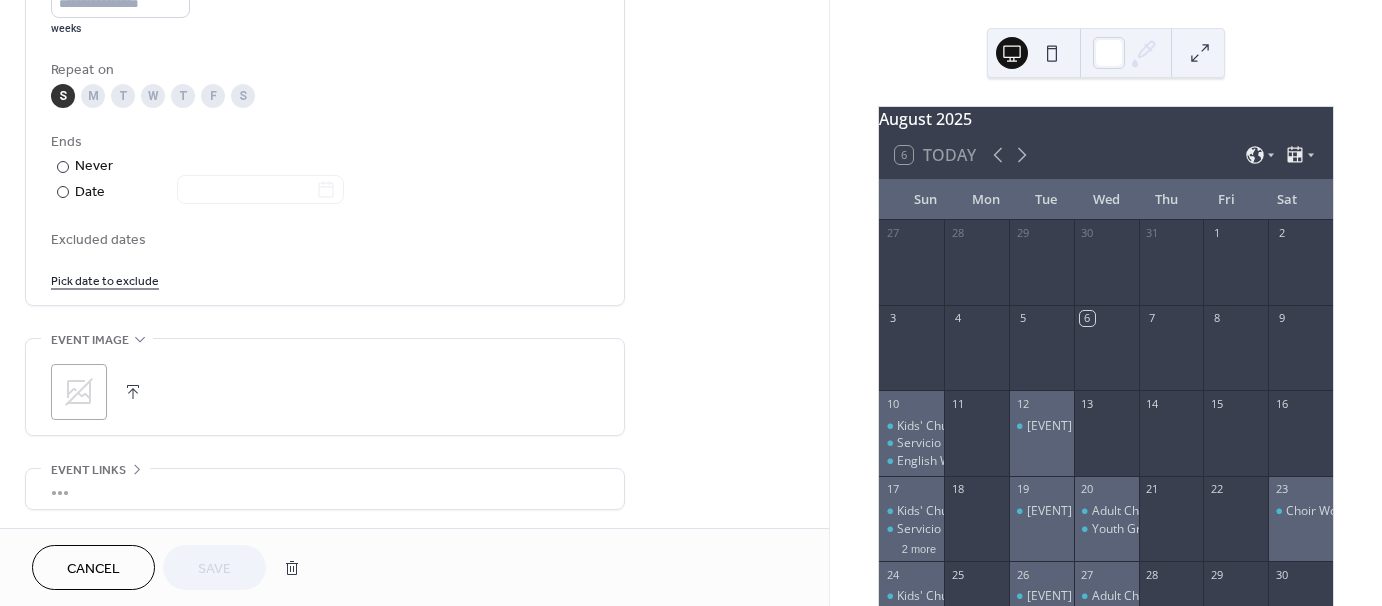click on "Pick date to exclude" at bounding box center (105, 279) 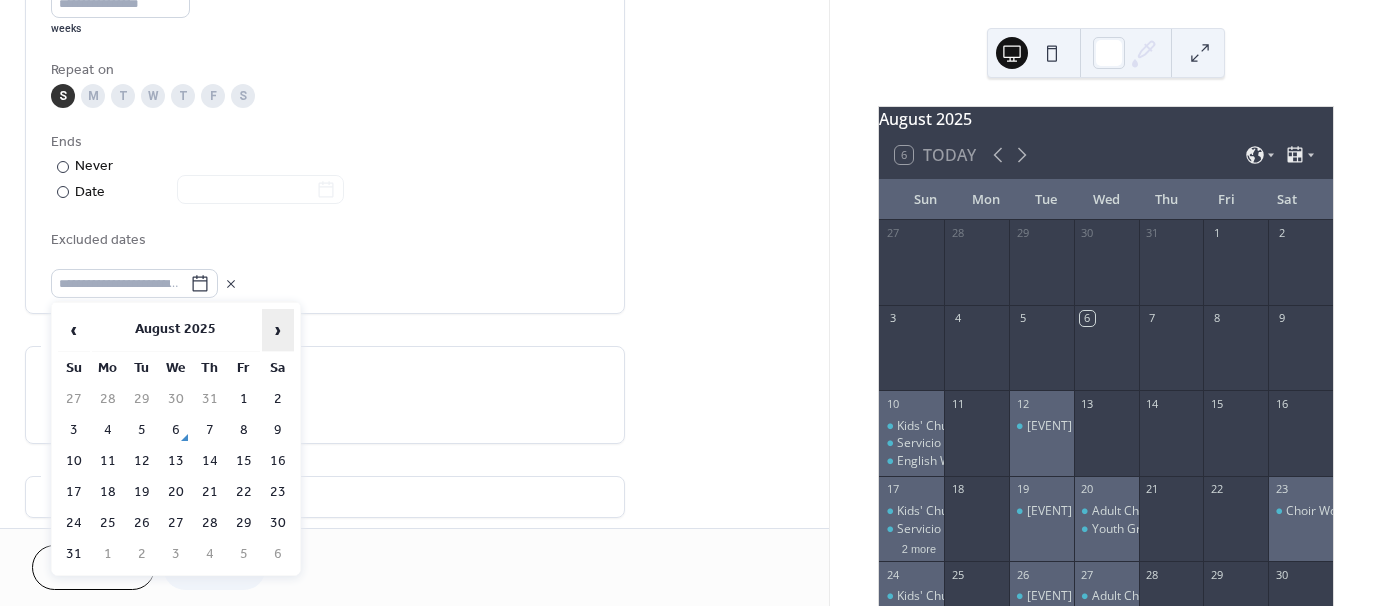 click on "›" at bounding box center (278, 330) 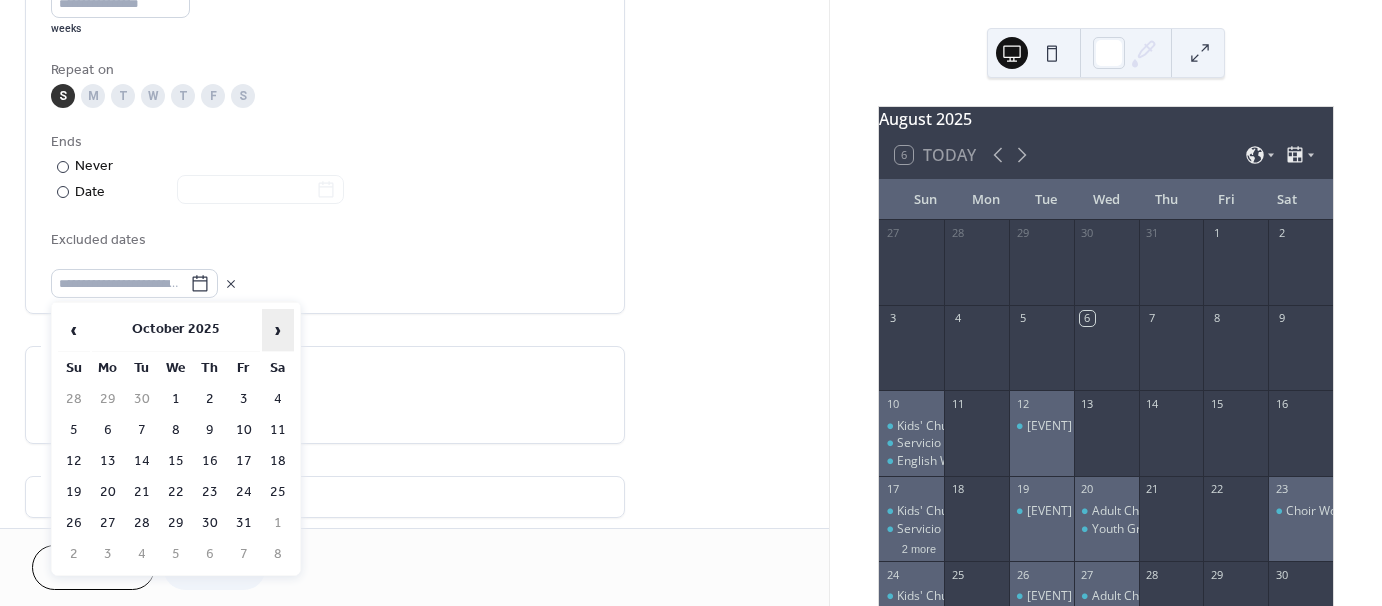 click on "›" at bounding box center (278, 330) 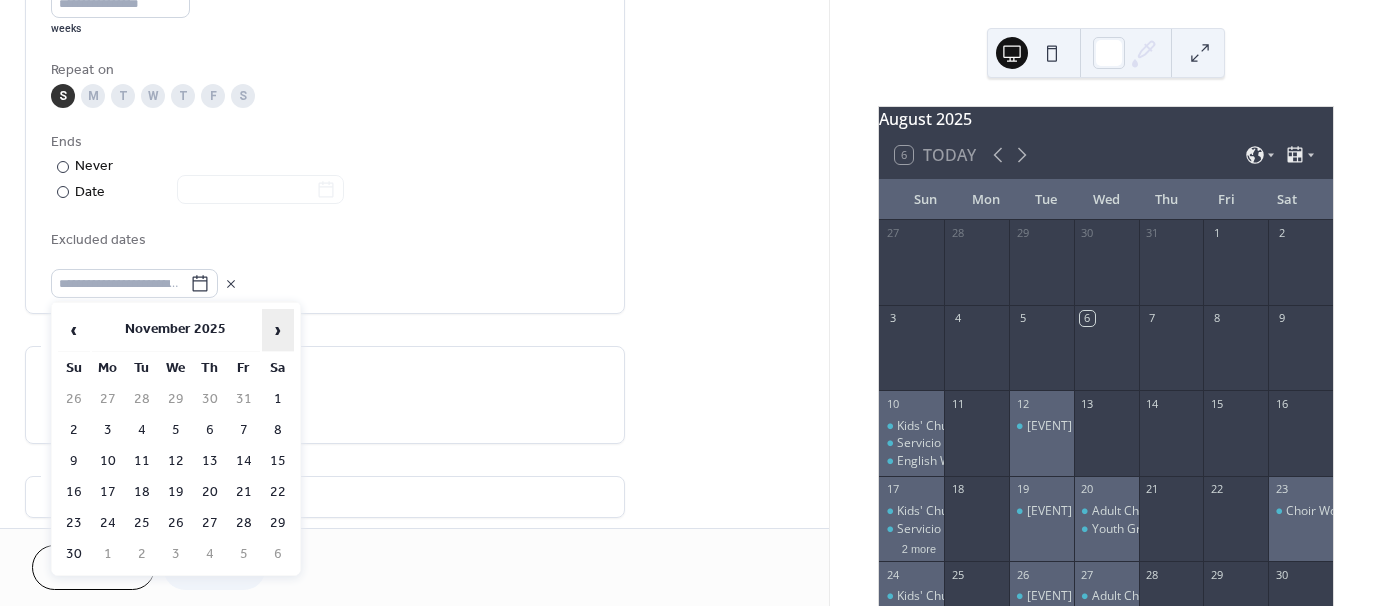 click on "›" at bounding box center [278, 330] 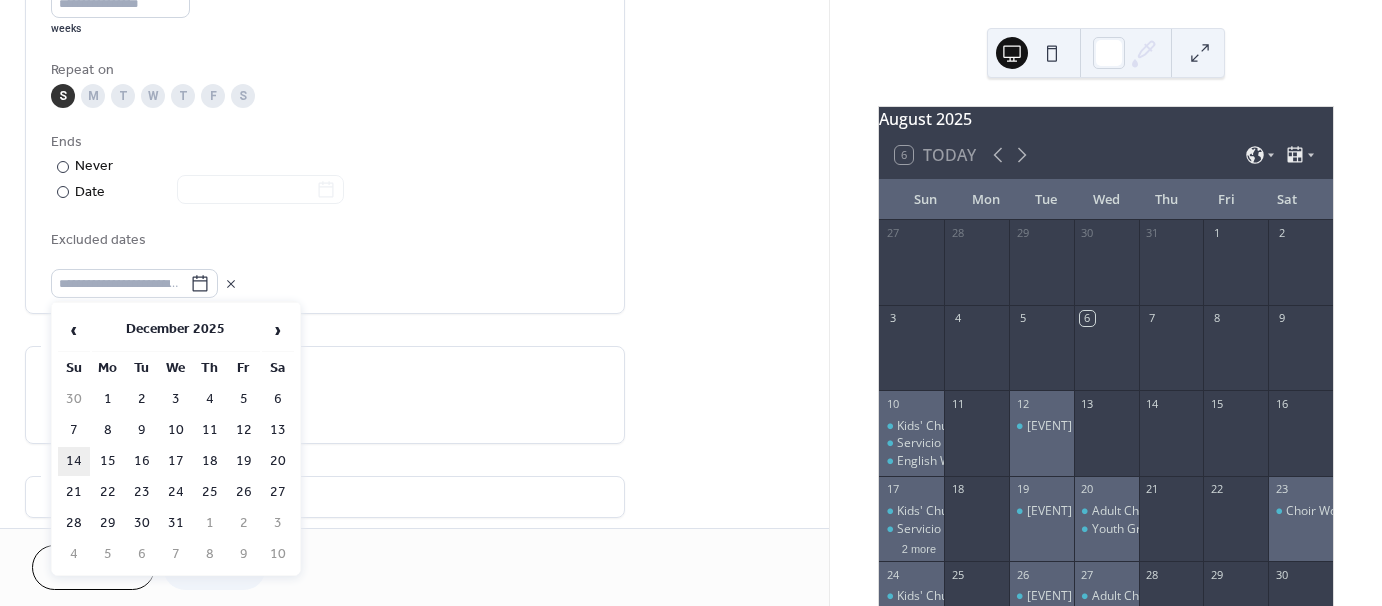 click on "14" at bounding box center [74, 461] 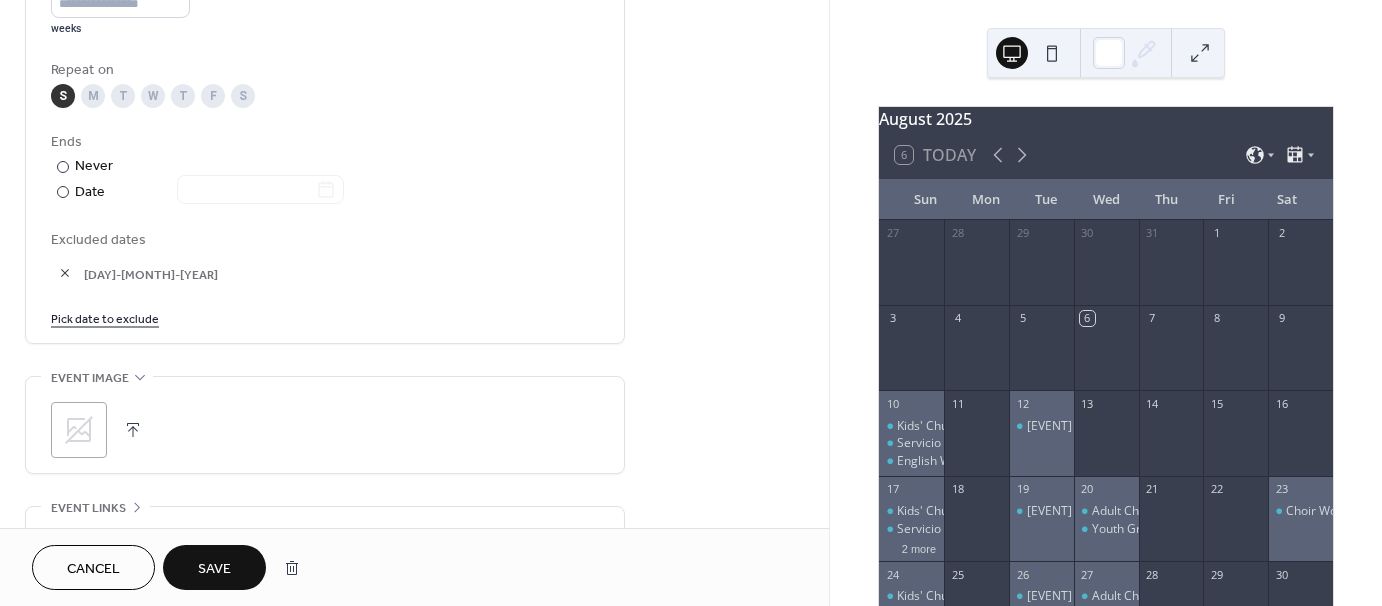 click on "Save" at bounding box center (214, 569) 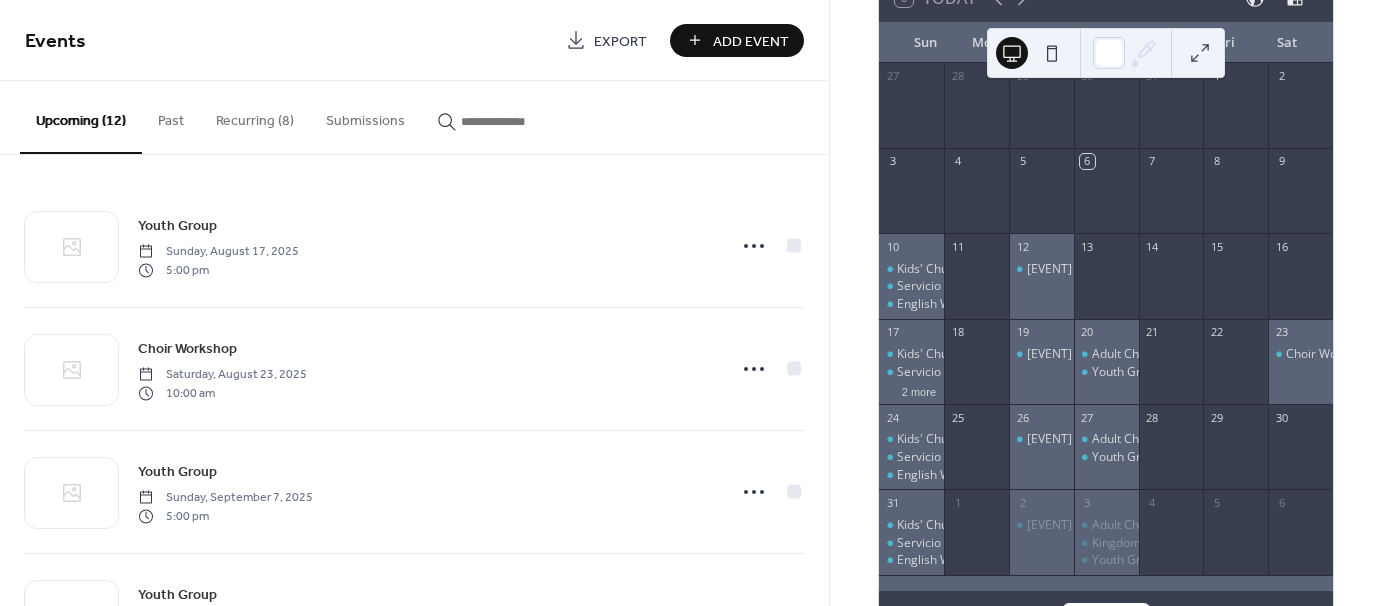 scroll, scrollTop: 0, scrollLeft: 0, axis: both 